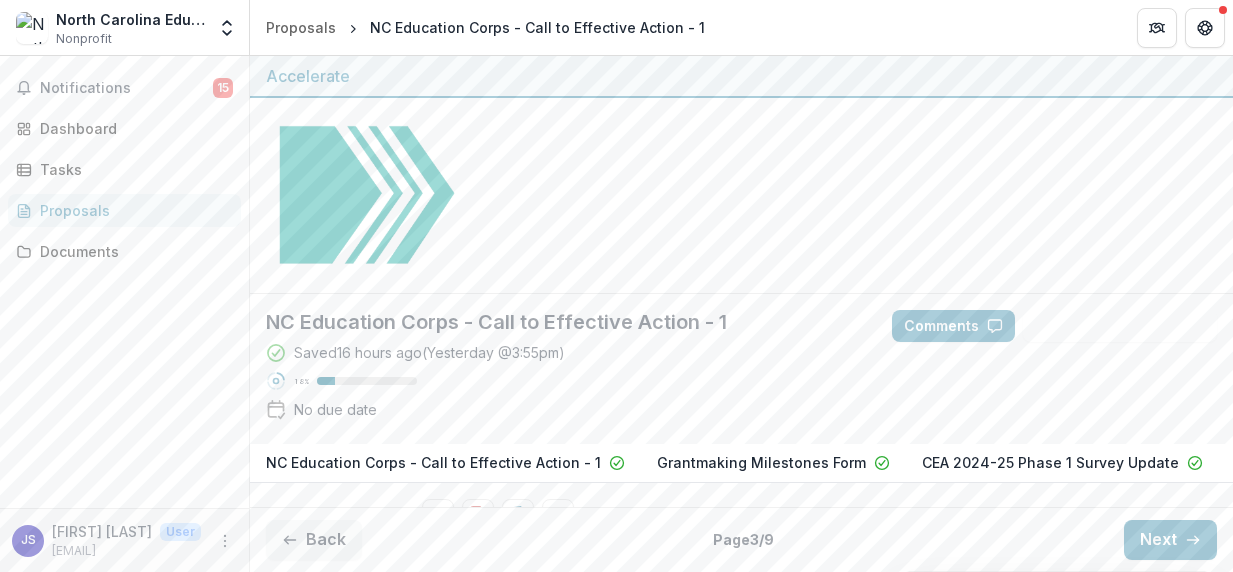 scroll, scrollTop: 0, scrollLeft: 0, axis: both 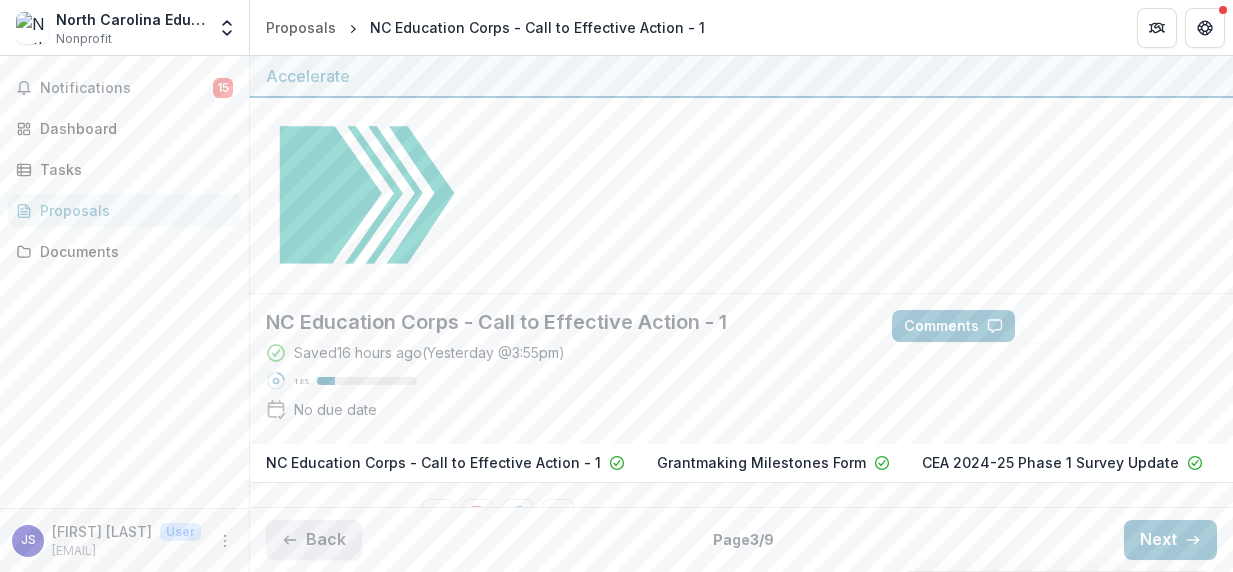 click on "Back" at bounding box center (314, 540) 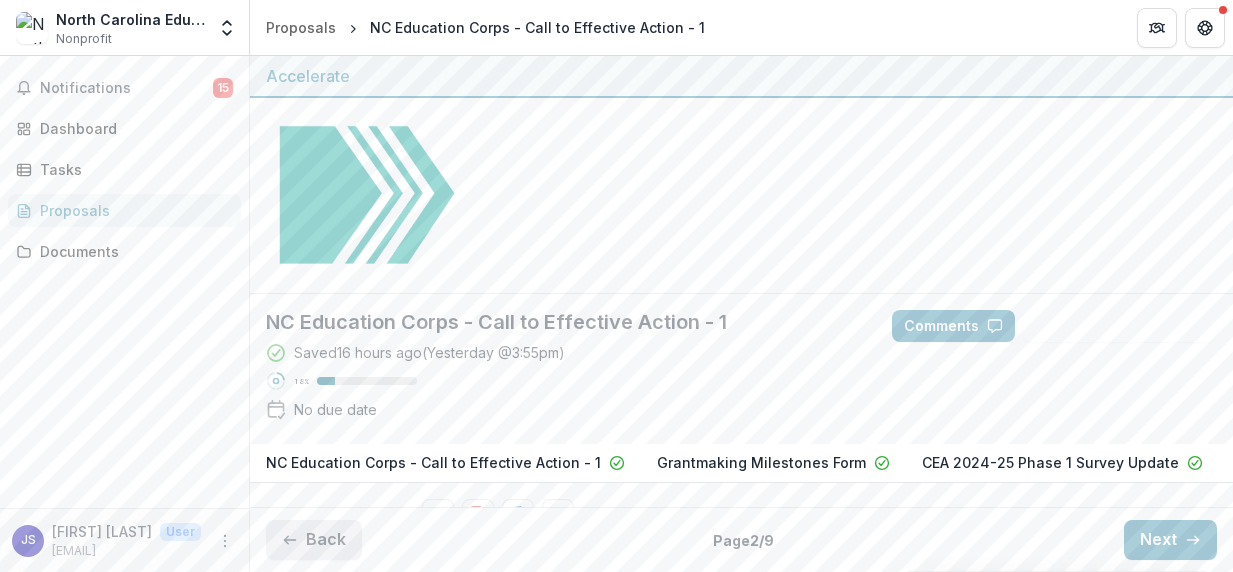 click on "Back" at bounding box center (314, 540) 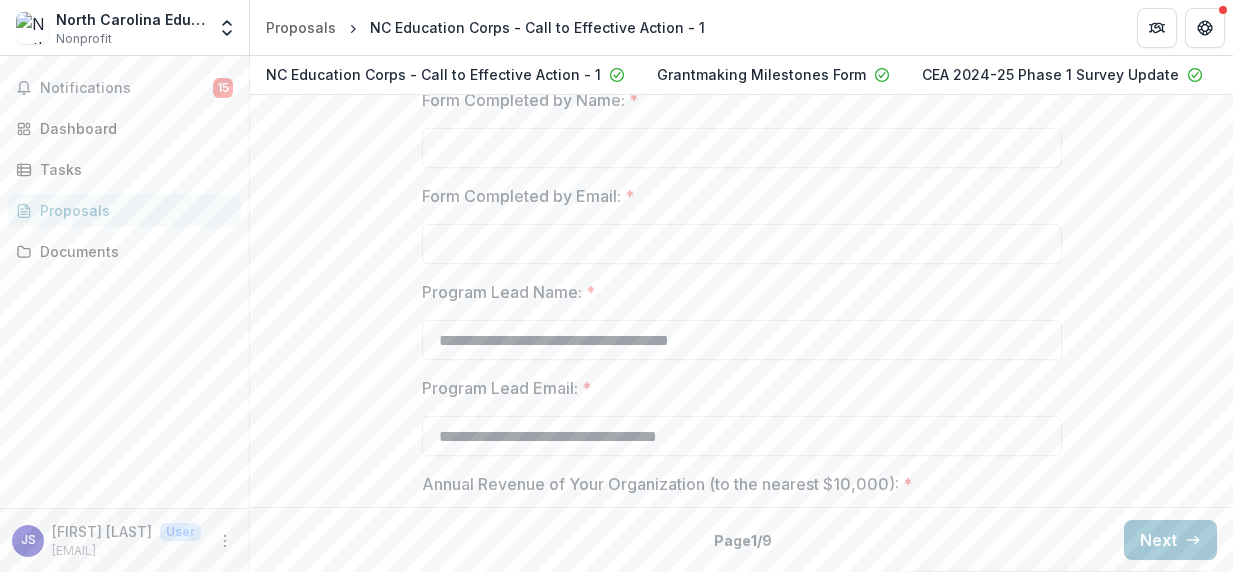 scroll, scrollTop: 1318, scrollLeft: 0, axis: vertical 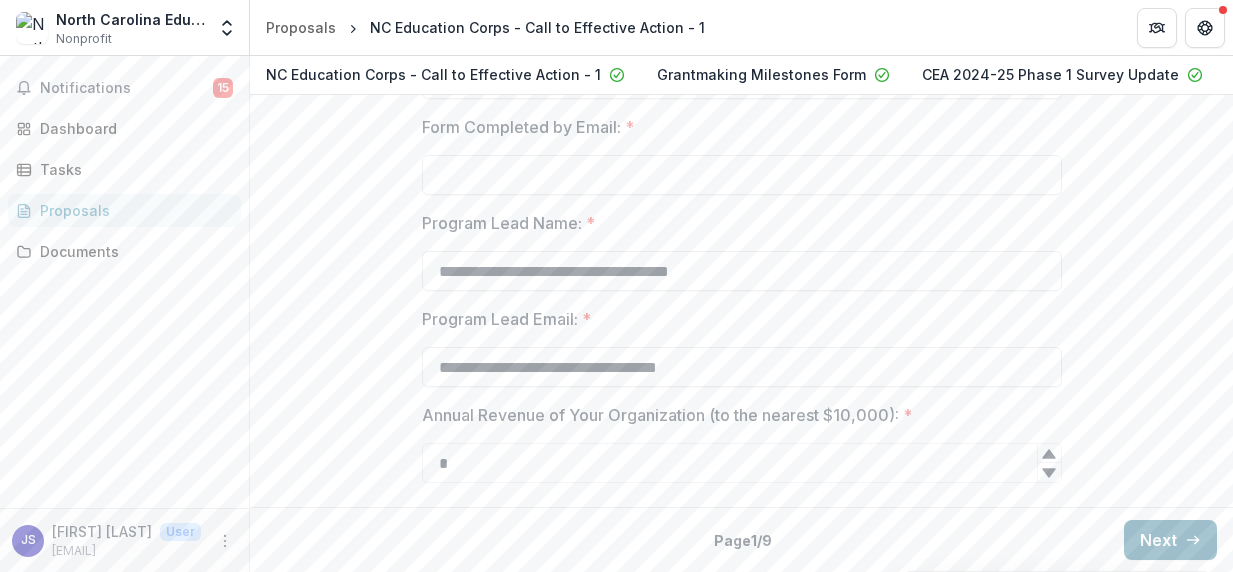 click on "Next" at bounding box center [1170, 540] 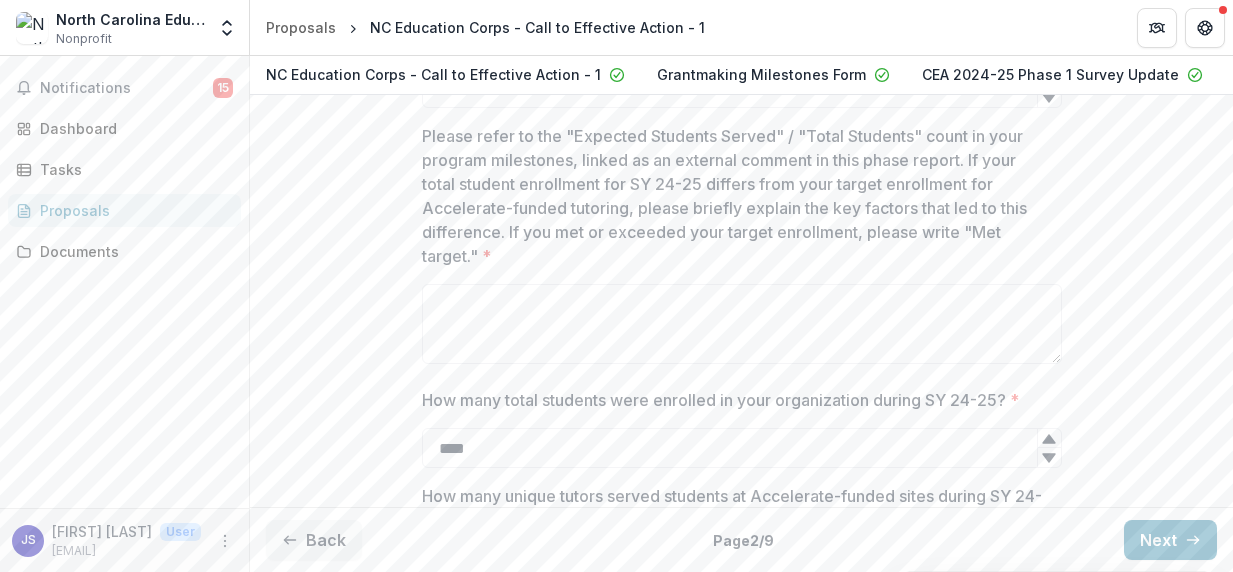 scroll, scrollTop: 1422, scrollLeft: 0, axis: vertical 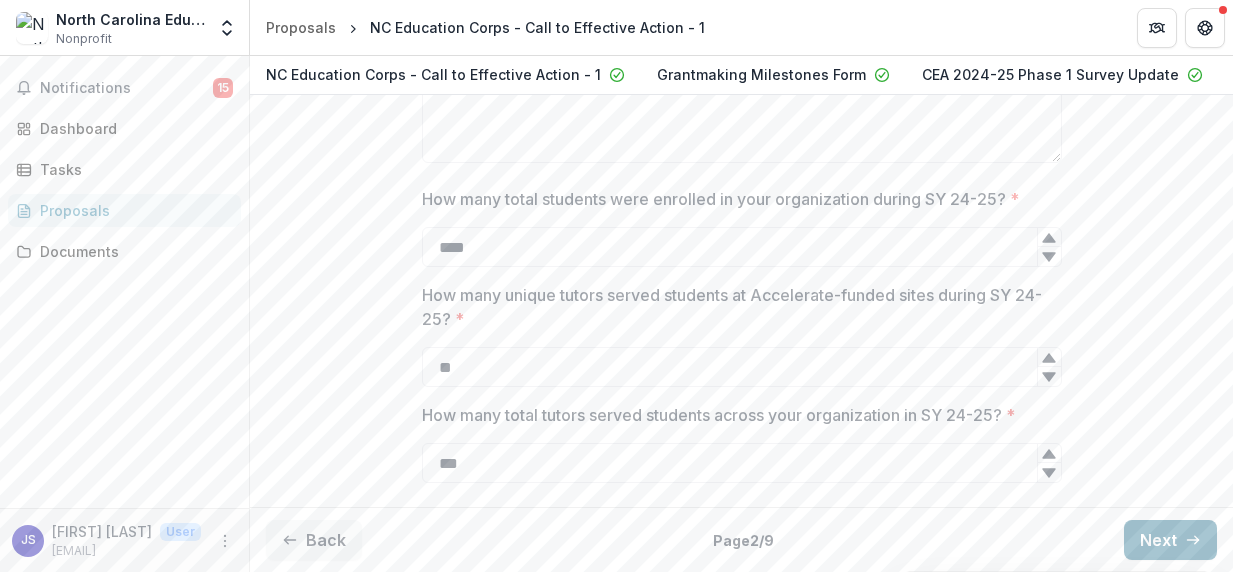click on "Next" at bounding box center [1170, 540] 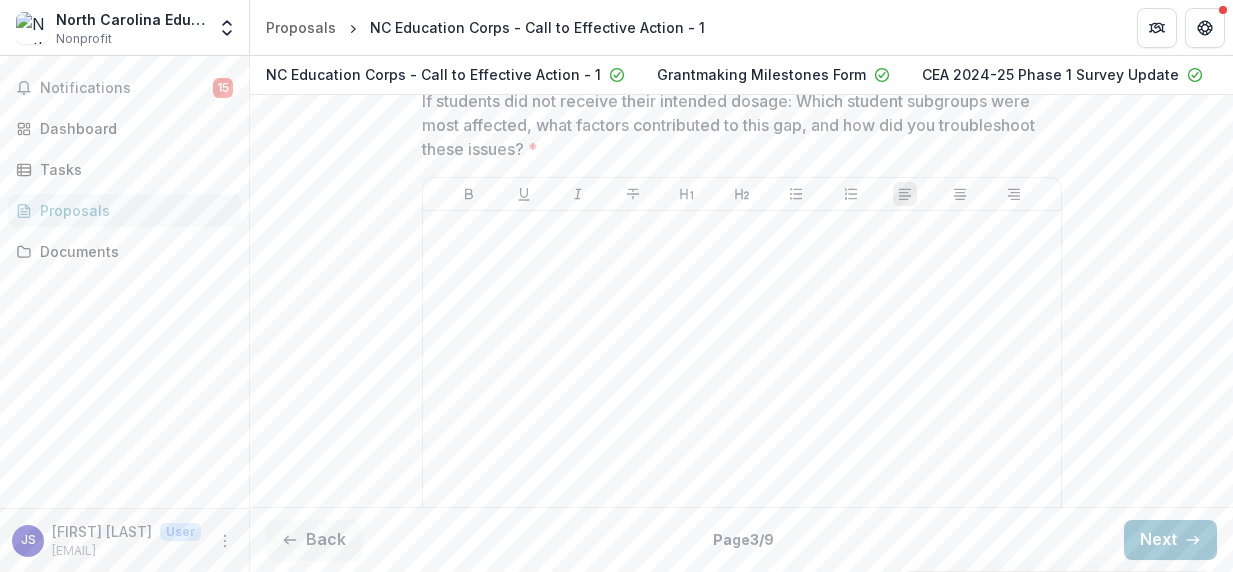 scroll, scrollTop: 1617, scrollLeft: 0, axis: vertical 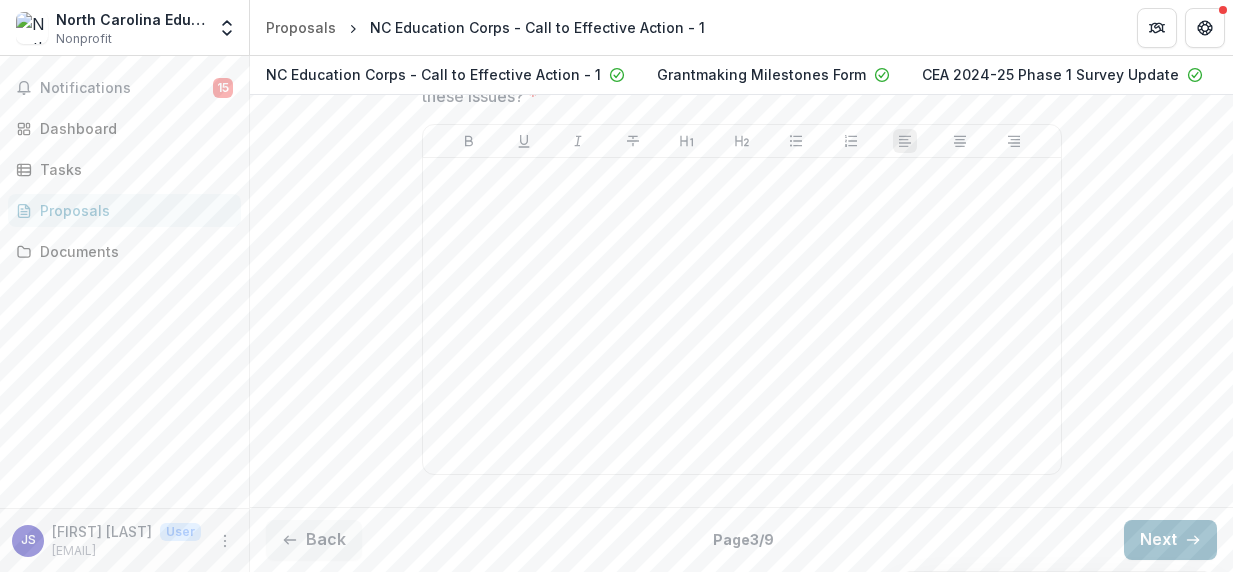 click on "Next" at bounding box center (1170, 540) 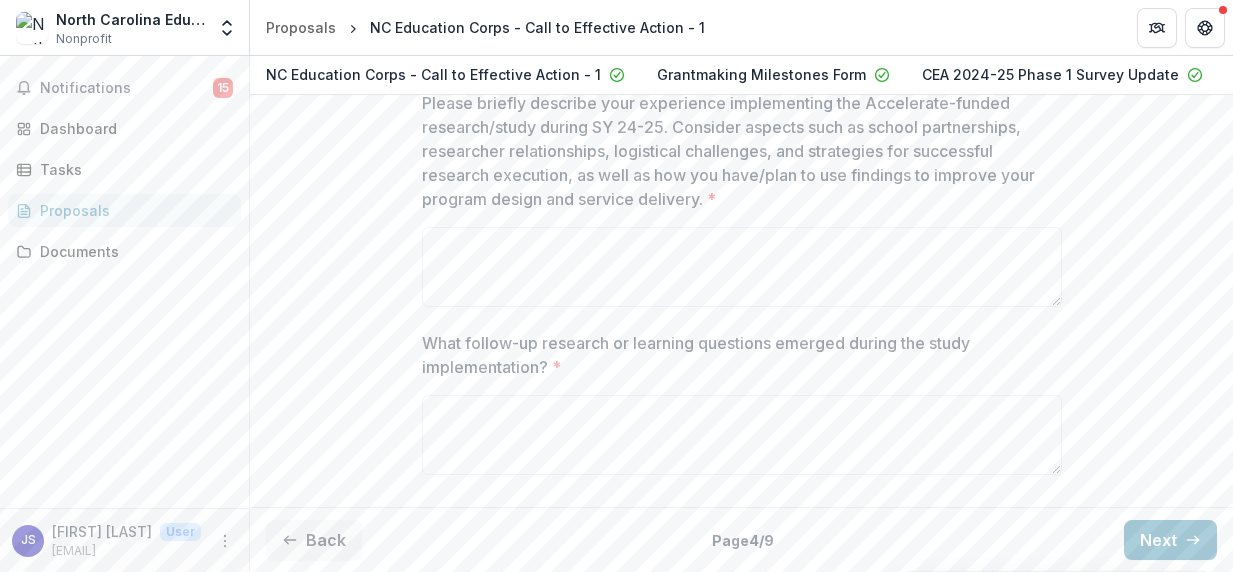 scroll, scrollTop: 735, scrollLeft: 0, axis: vertical 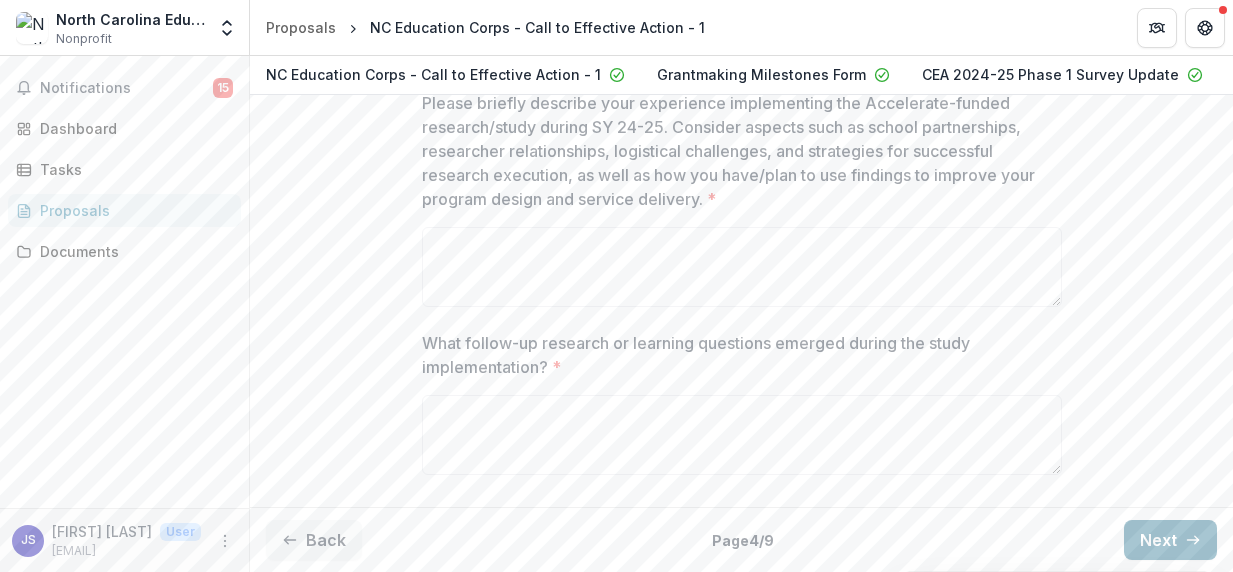 click on "Next" at bounding box center [1170, 540] 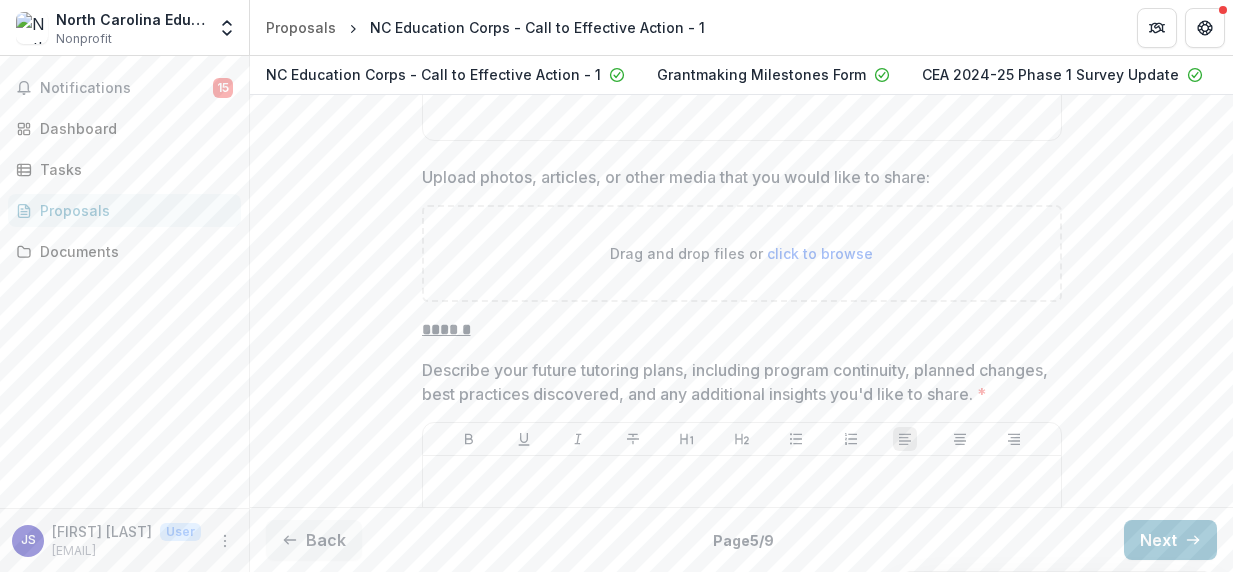 scroll, scrollTop: 2529, scrollLeft: 0, axis: vertical 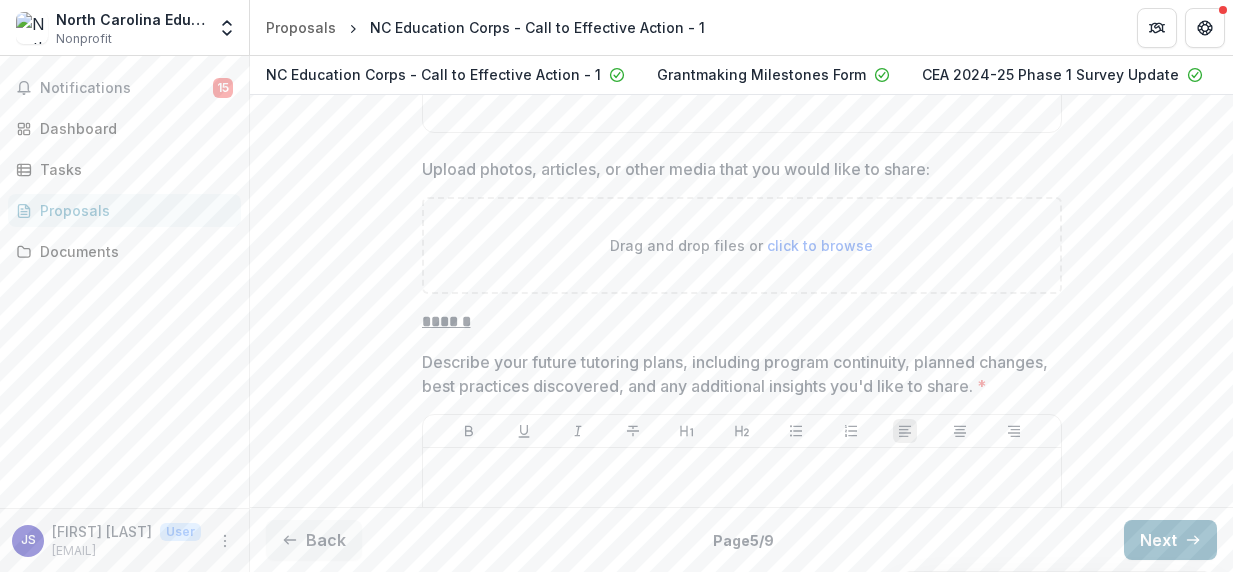 click on "Next" at bounding box center [1170, 540] 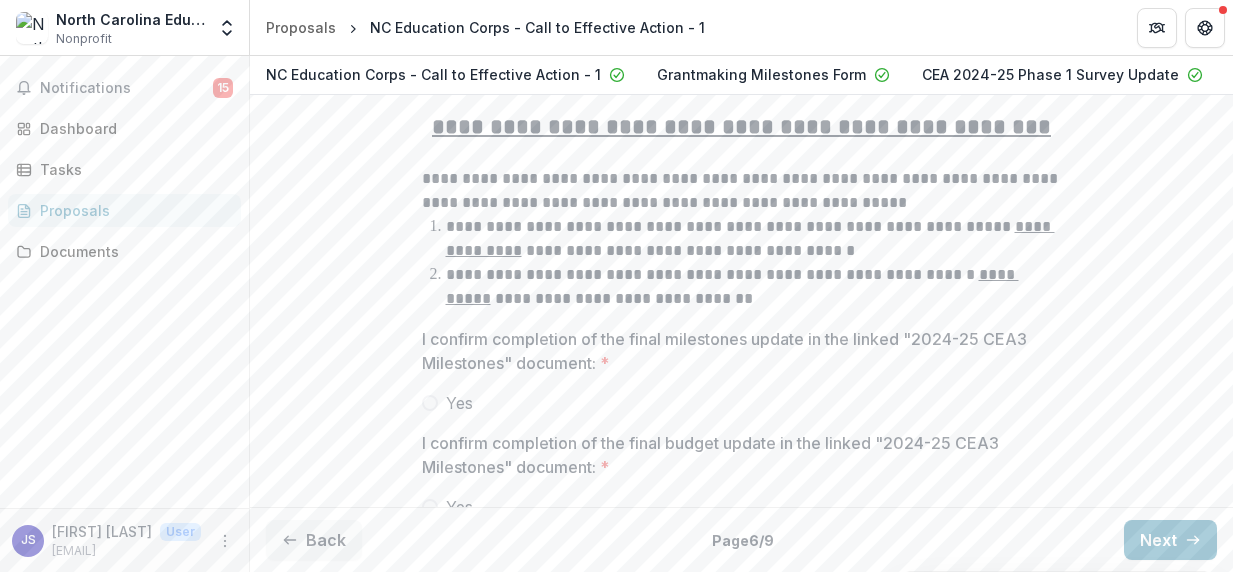 scroll, scrollTop: 440, scrollLeft: 0, axis: vertical 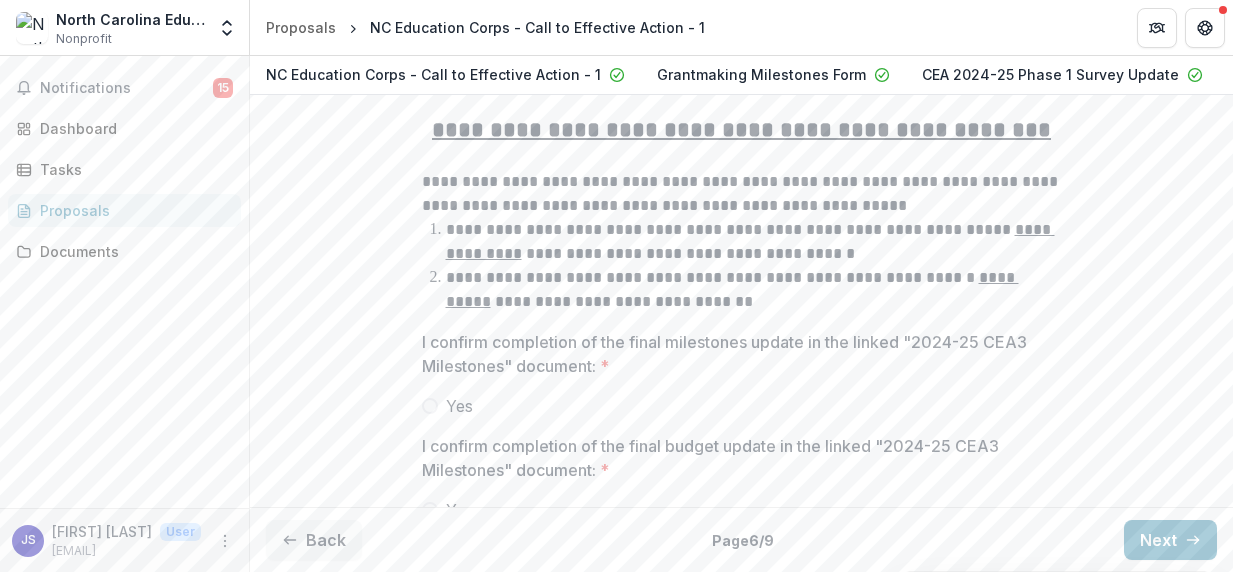 click on "**********" at bounding box center (750, 241) 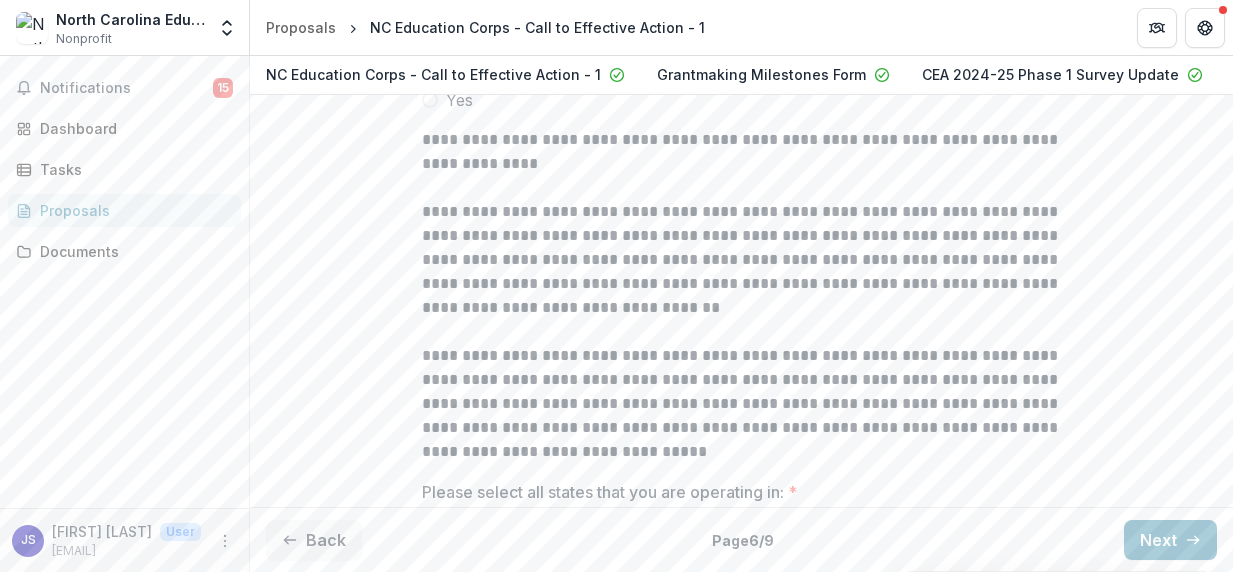 scroll, scrollTop: 943, scrollLeft: 0, axis: vertical 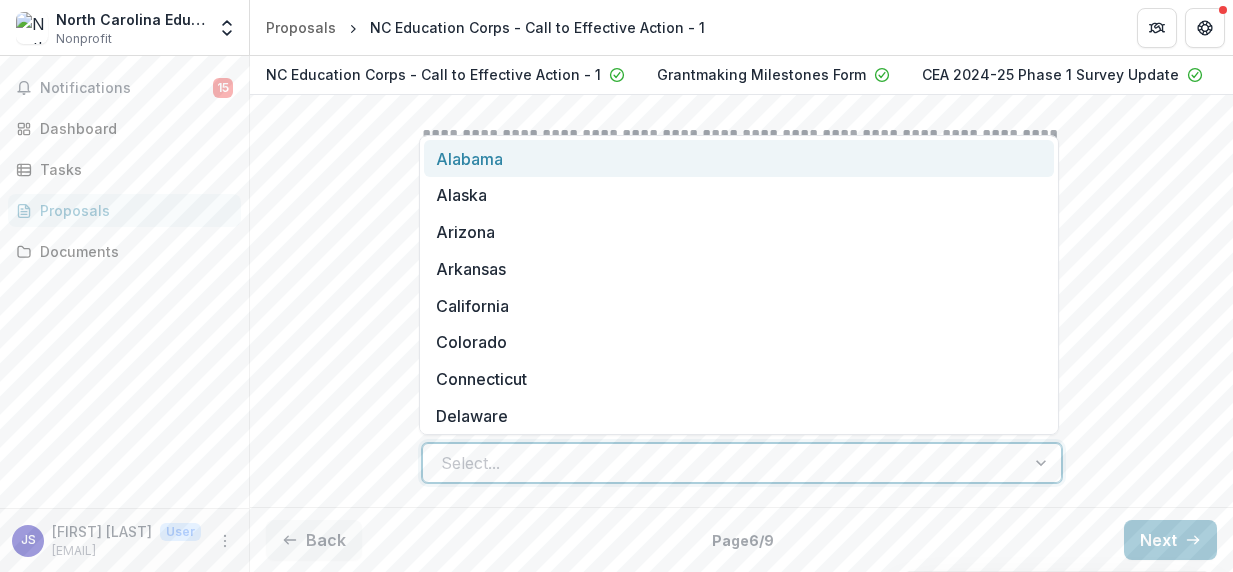 click at bounding box center [724, 463] 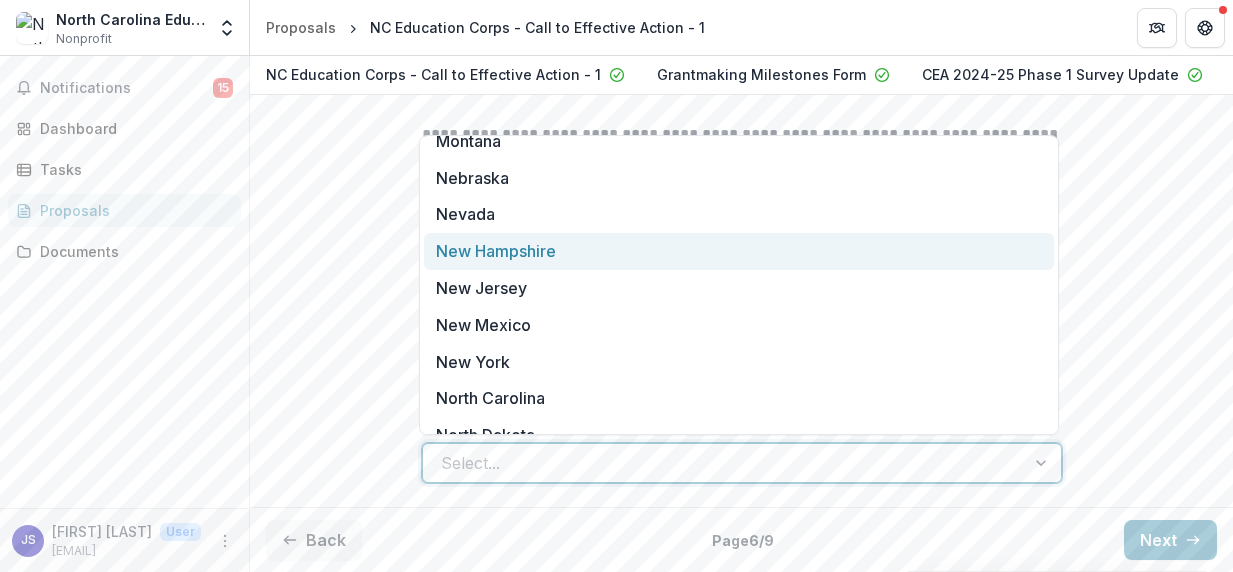 scroll, scrollTop: 977, scrollLeft: 0, axis: vertical 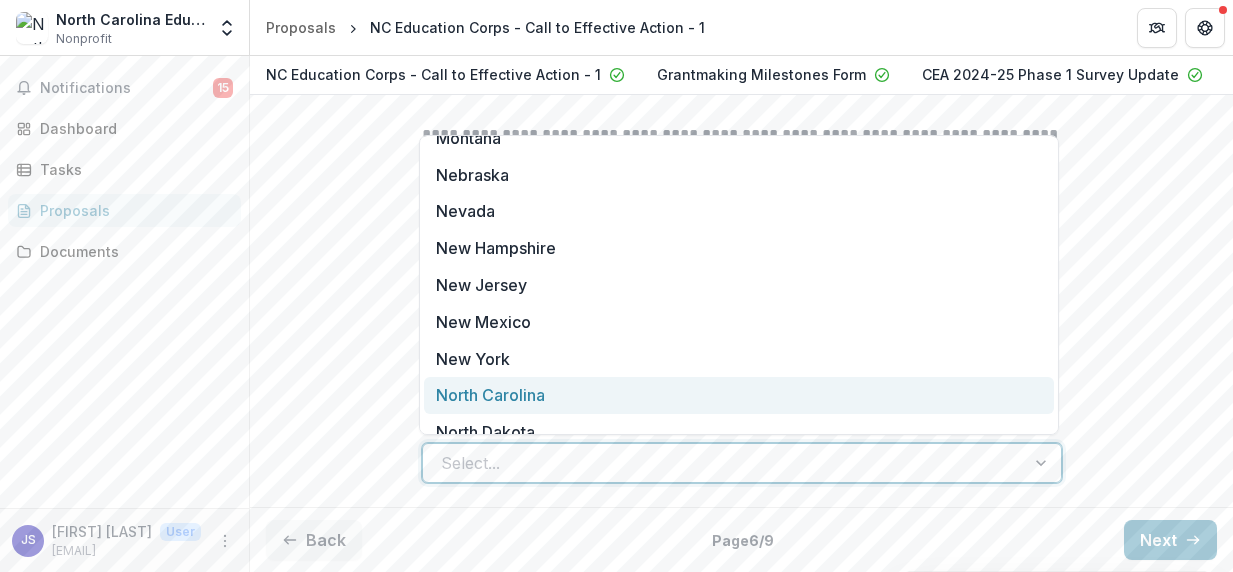 click on "North Carolina" at bounding box center [739, 395] 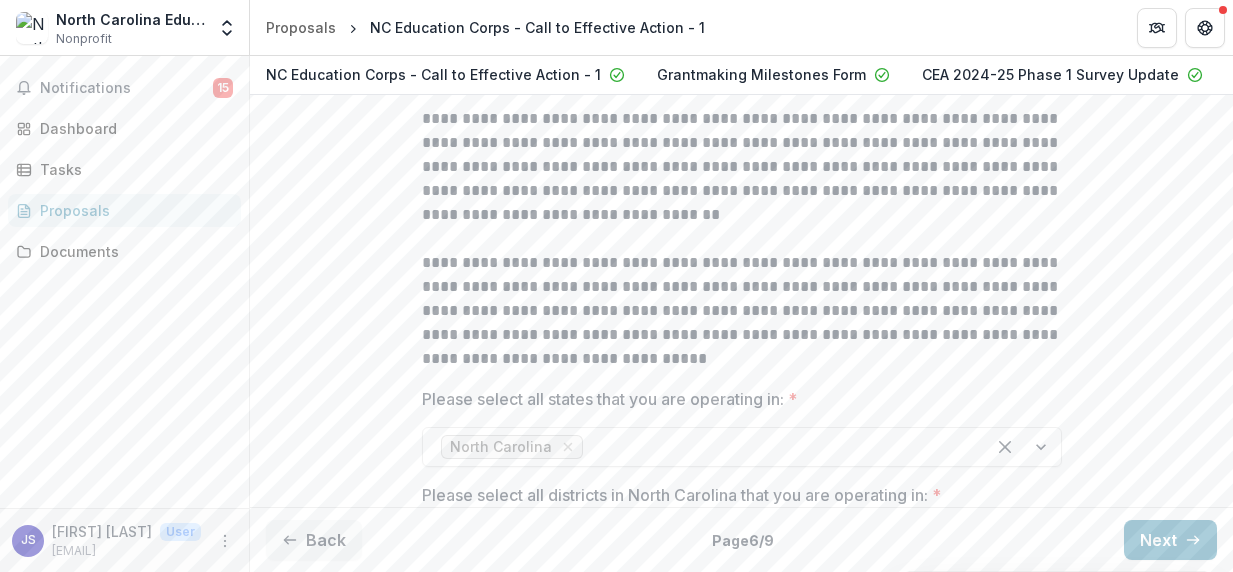 click on "**********" at bounding box center (742, 311) 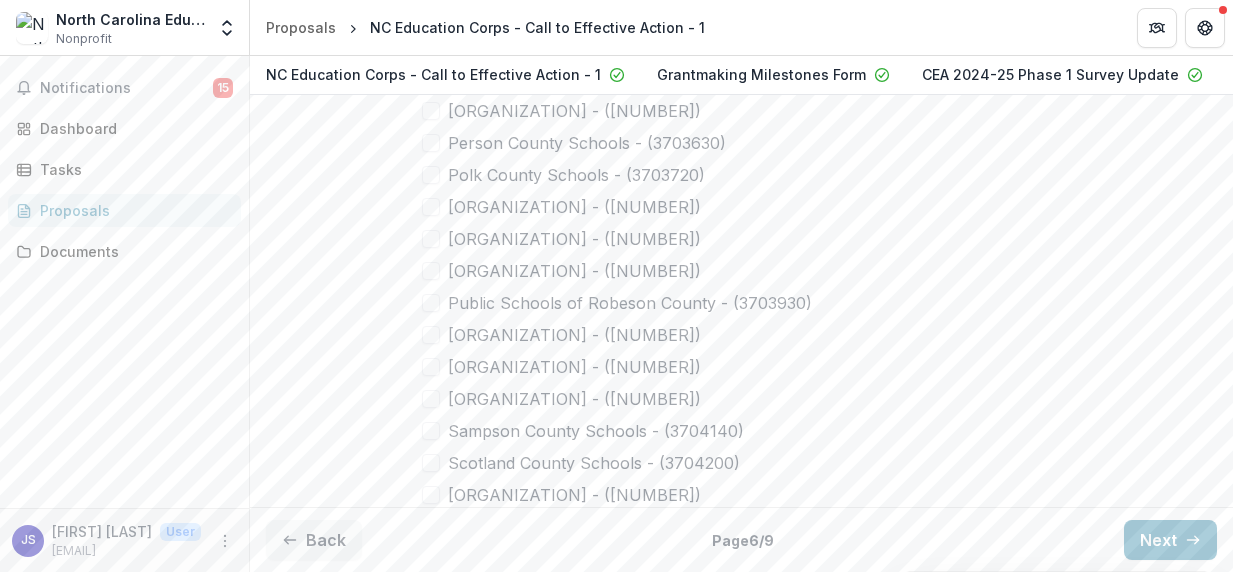 scroll, scrollTop: 12799, scrollLeft: 0, axis: vertical 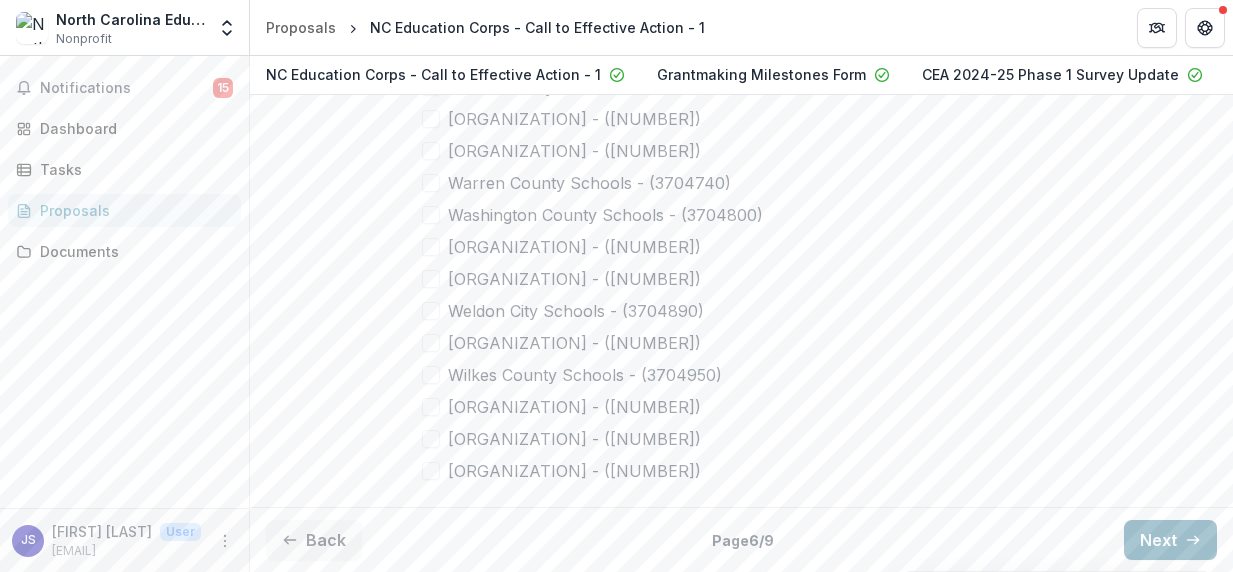 click on "Next" at bounding box center [1170, 540] 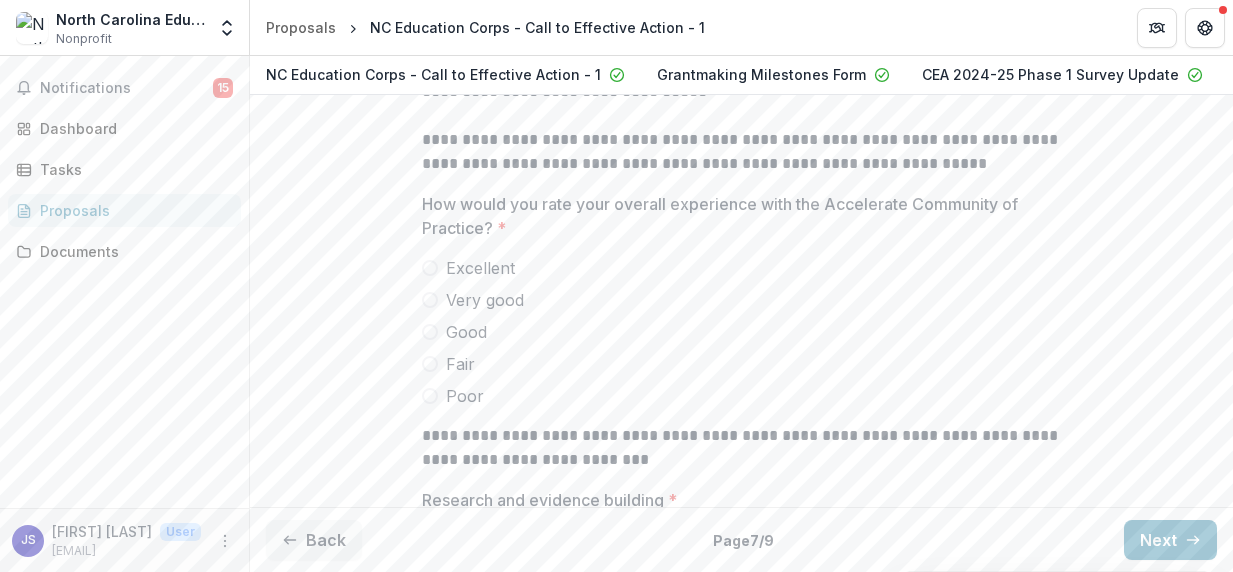 scroll, scrollTop: 630, scrollLeft: 0, axis: vertical 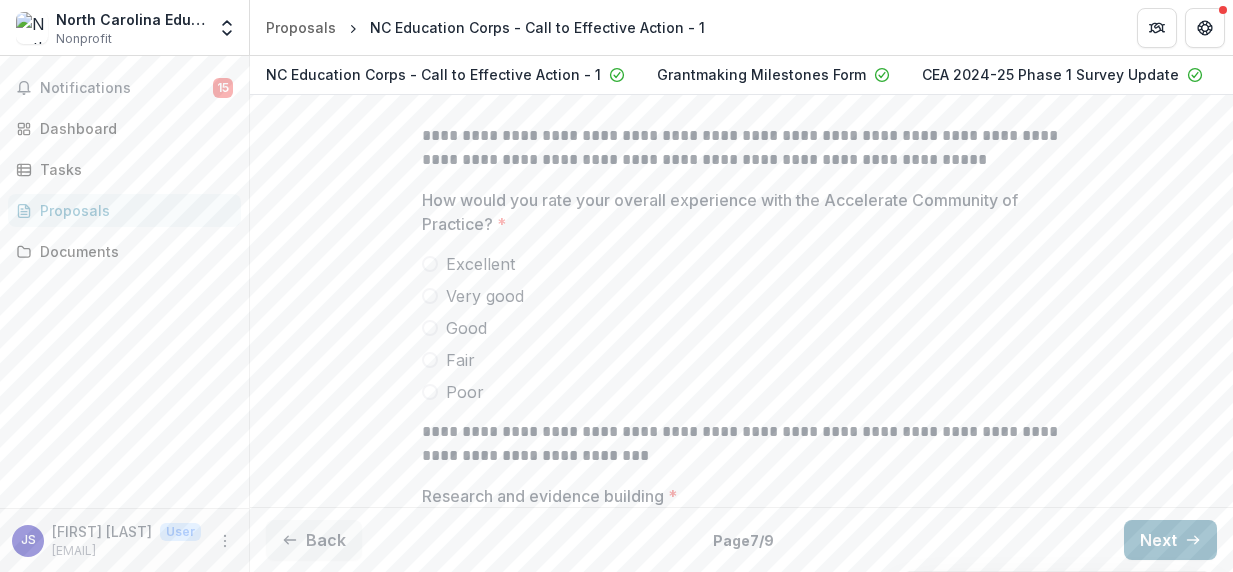 click on "Next" at bounding box center (1170, 540) 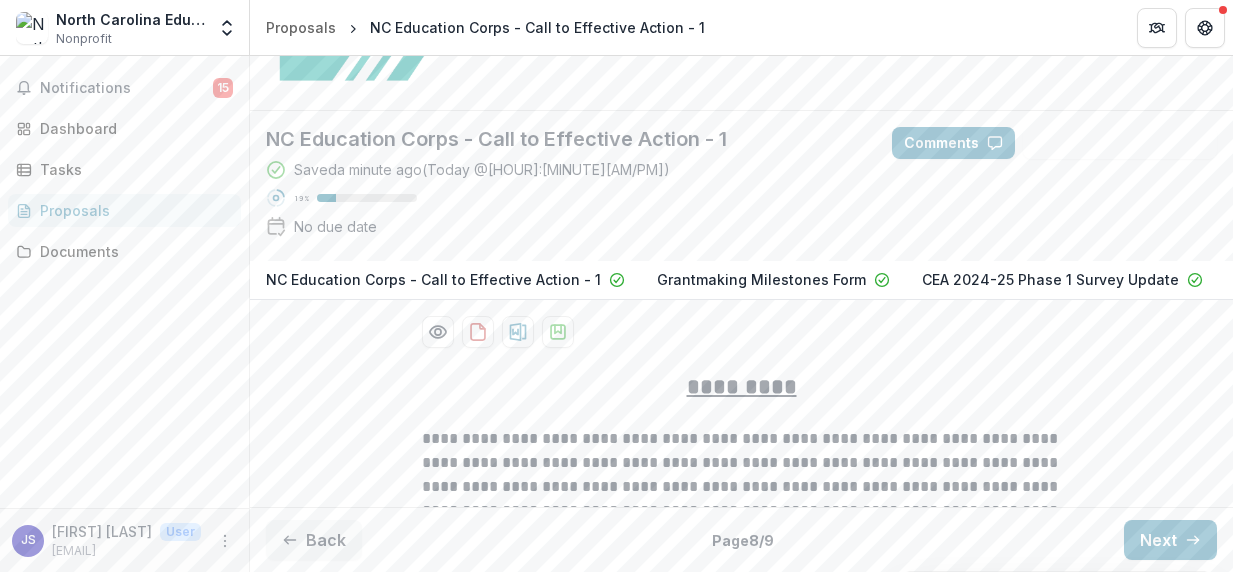 scroll, scrollTop: 174, scrollLeft: 0, axis: vertical 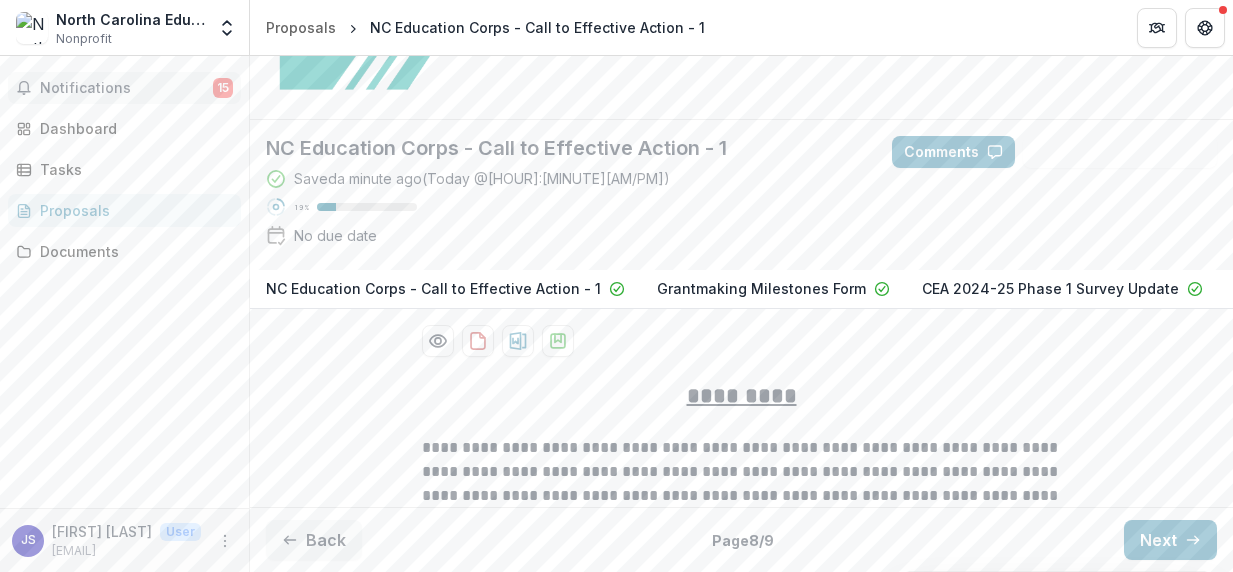 click on "Notifications" at bounding box center (126, 88) 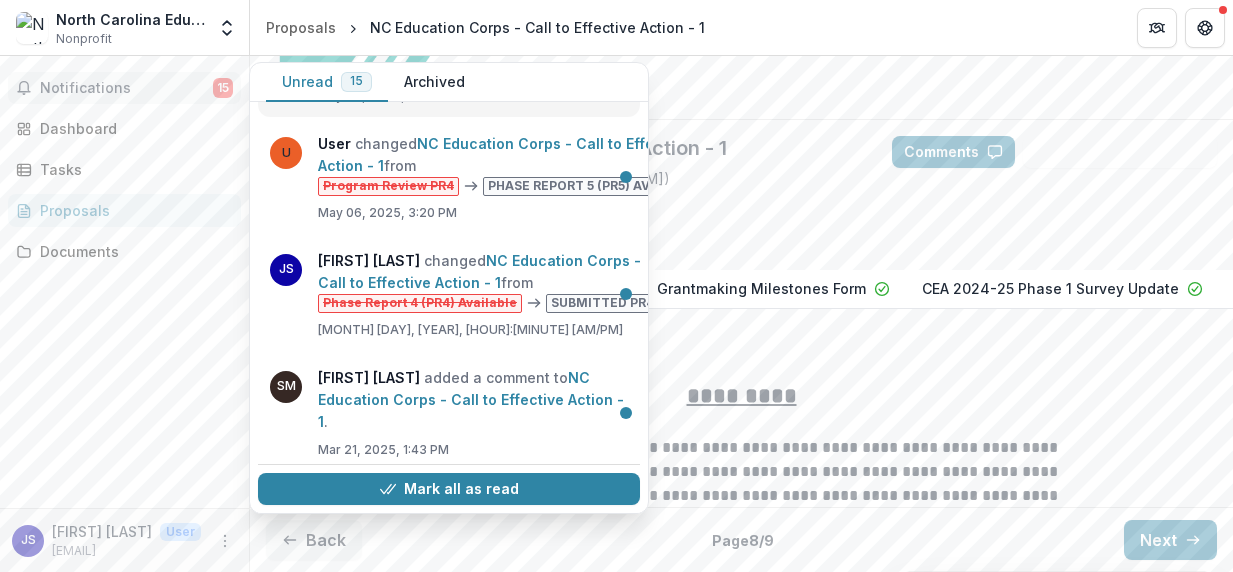scroll, scrollTop: 184, scrollLeft: 0, axis: vertical 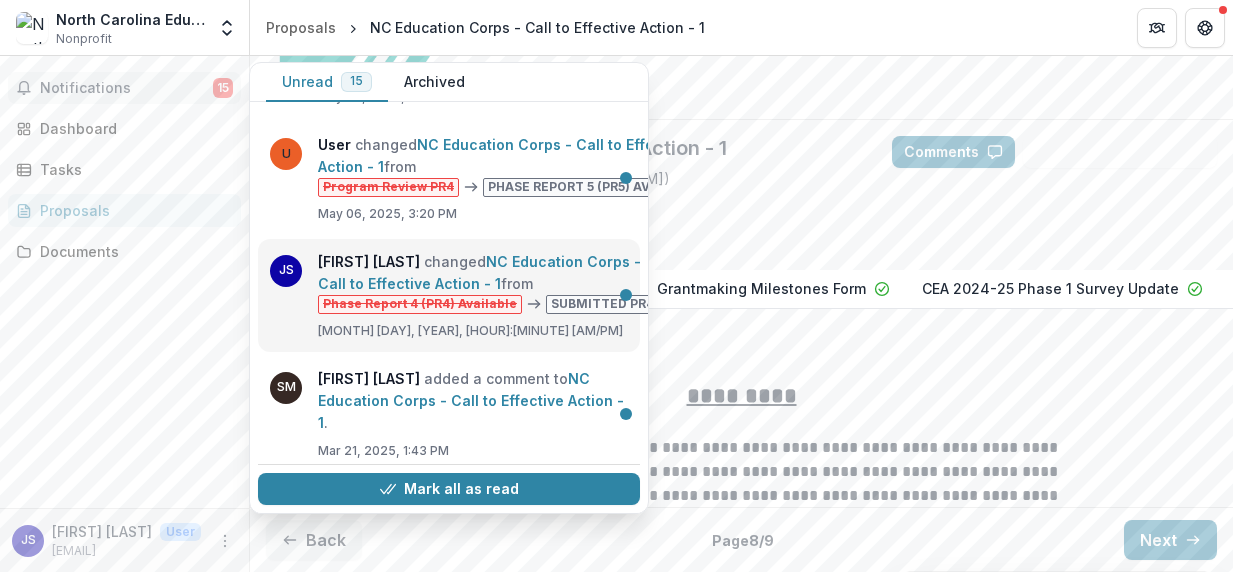 click on "NC Education Corps - Call to Effective Action - 1" at bounding box center [479, 272] 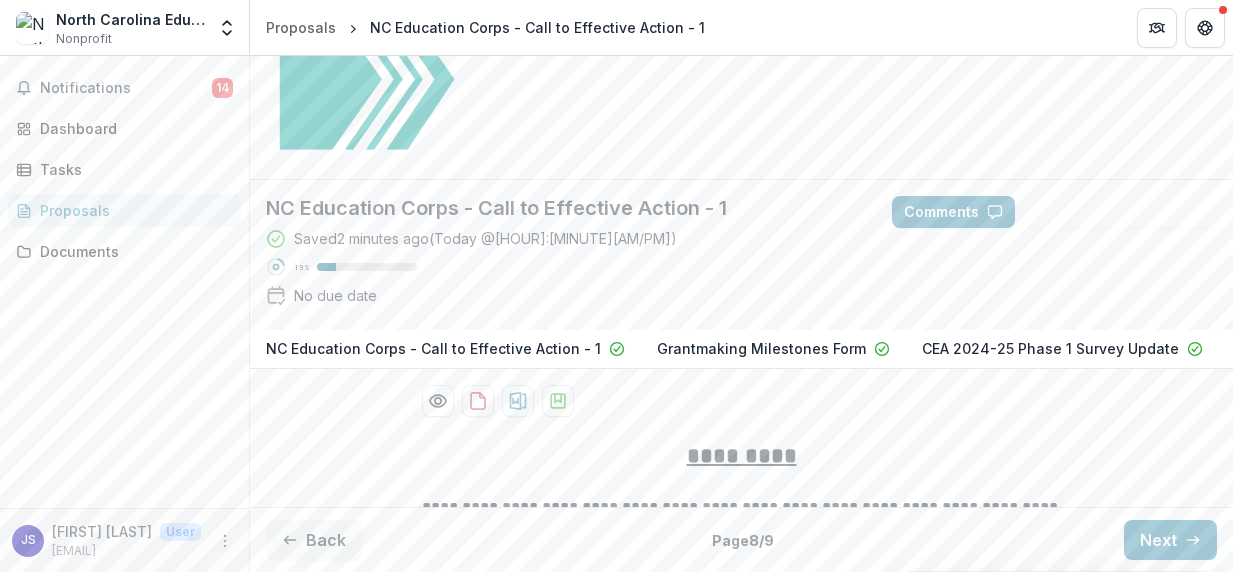 scroll, scrollTop: 126, scrollLeft: 0, axis: vertical 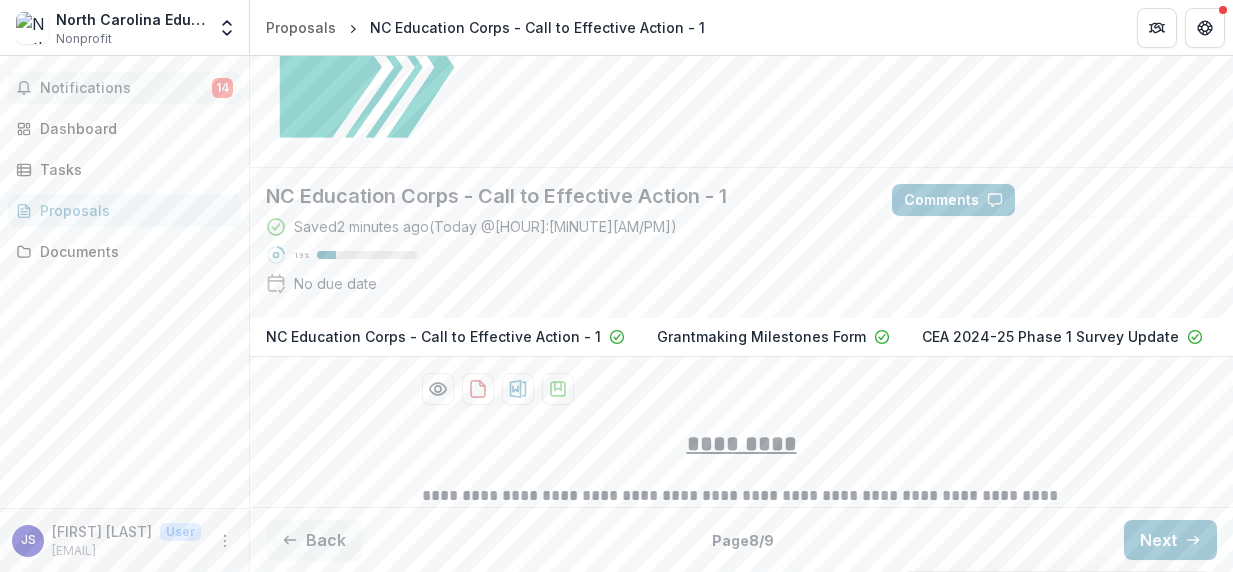 click on "Notifications" at bounding box center [126, 88] 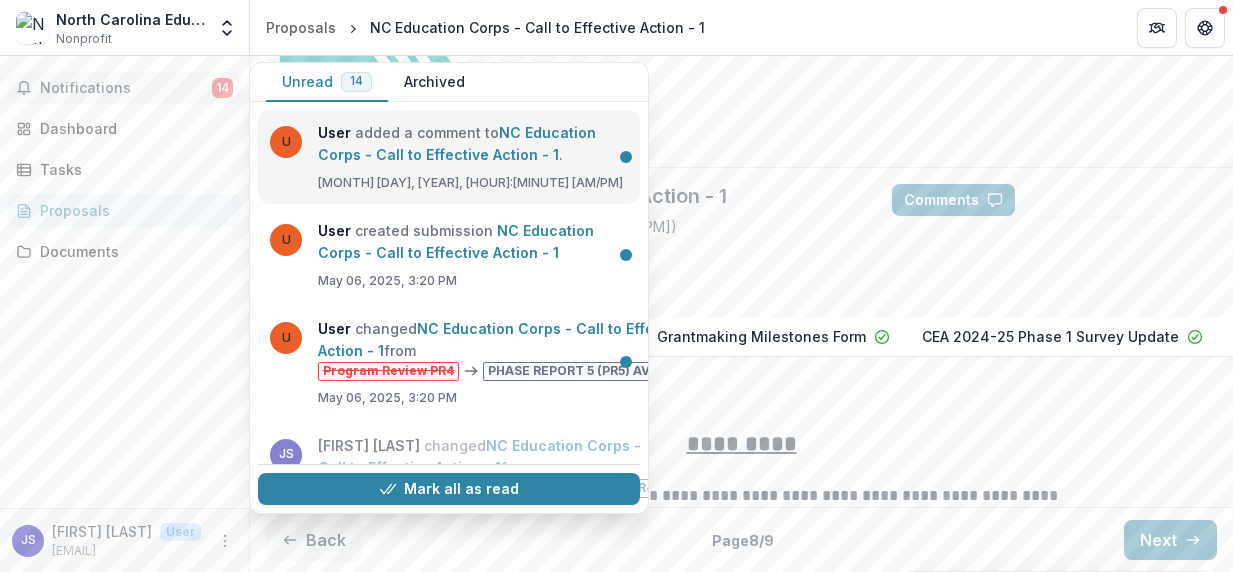click on "NC Education Corps - Call to Effective Action - 1" at bounding box center [457, 143] 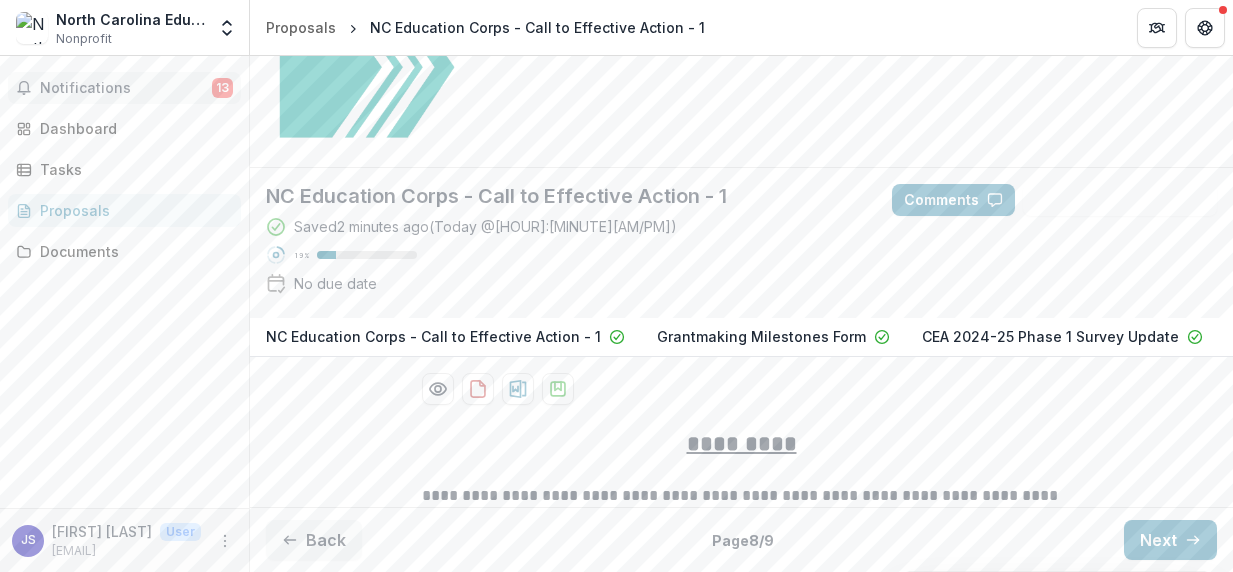 click on "Notifications" at bounding box center [126, 88] 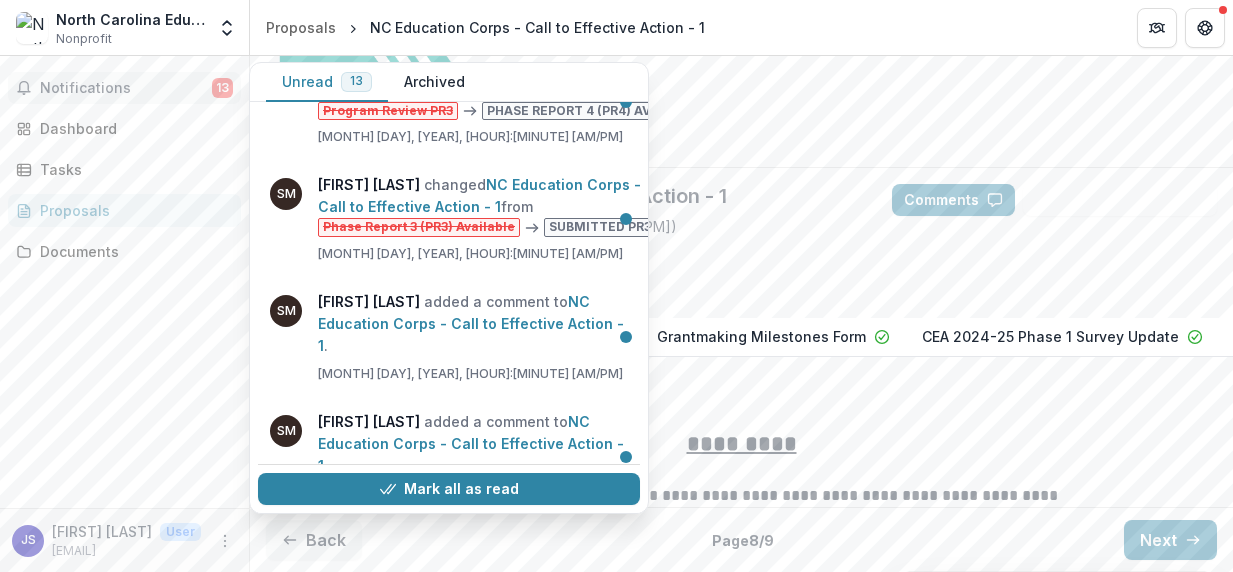 scroll, scrollTop: 111, scrollLeft: 0, axis: vertical 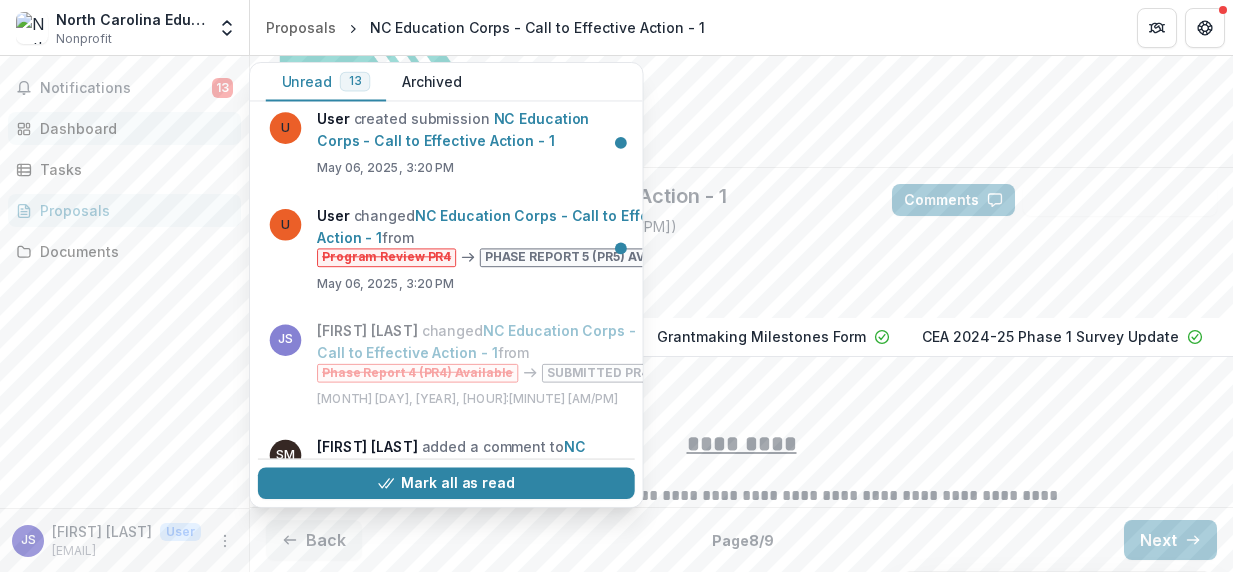 click on "Dashboard" at bounding box center (132, 128) 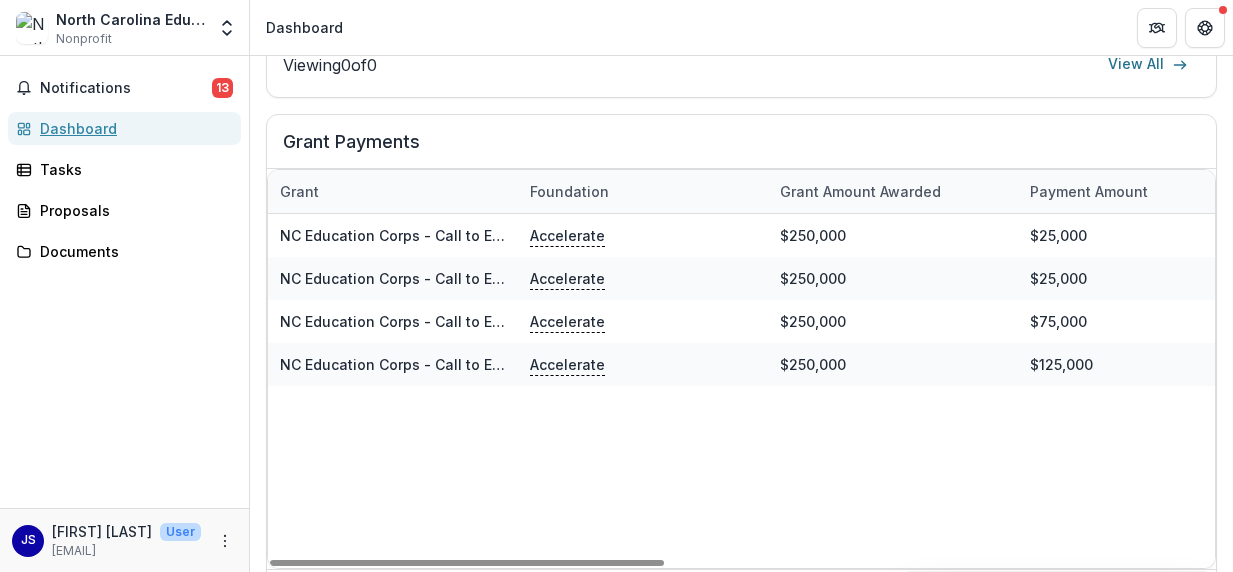 scroll, scrollTop: 1082, scrollLeft: 0, axis: vertical 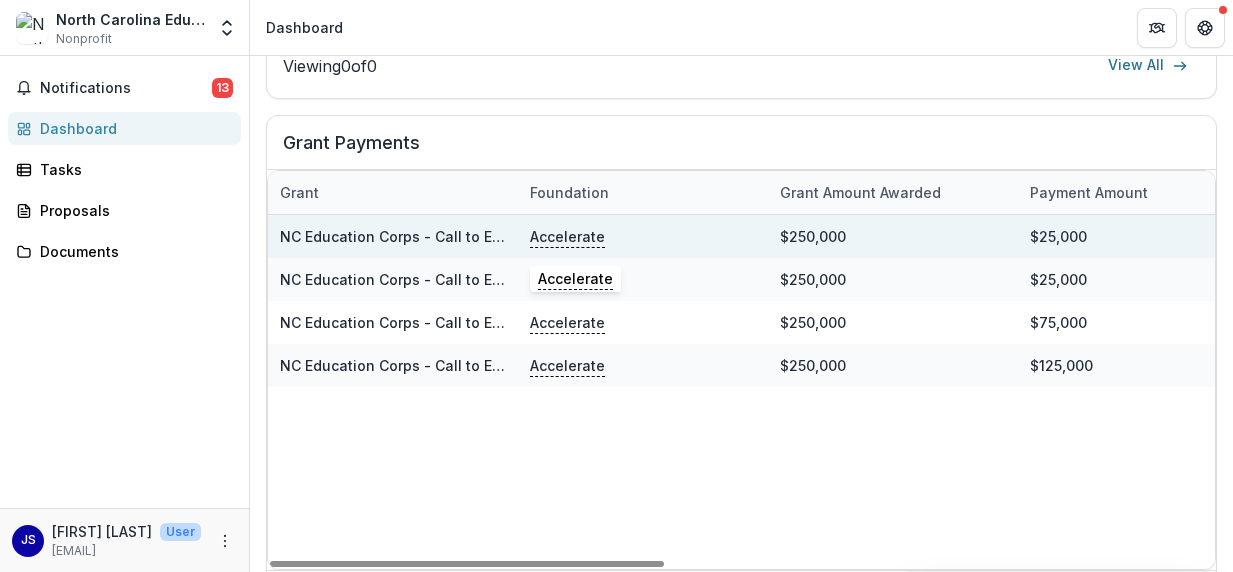 click on "Accelerate" at bounding box center [567, 237] 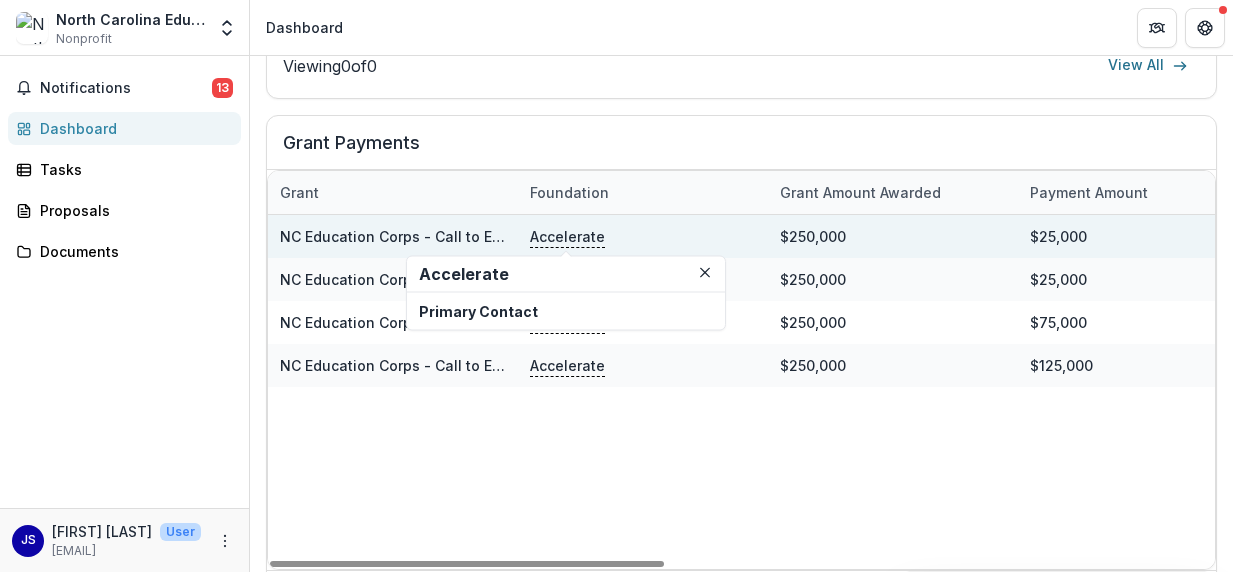 click on "NC Education Corps - Call to Effective Action - 1" at bounding box center (447, 236) 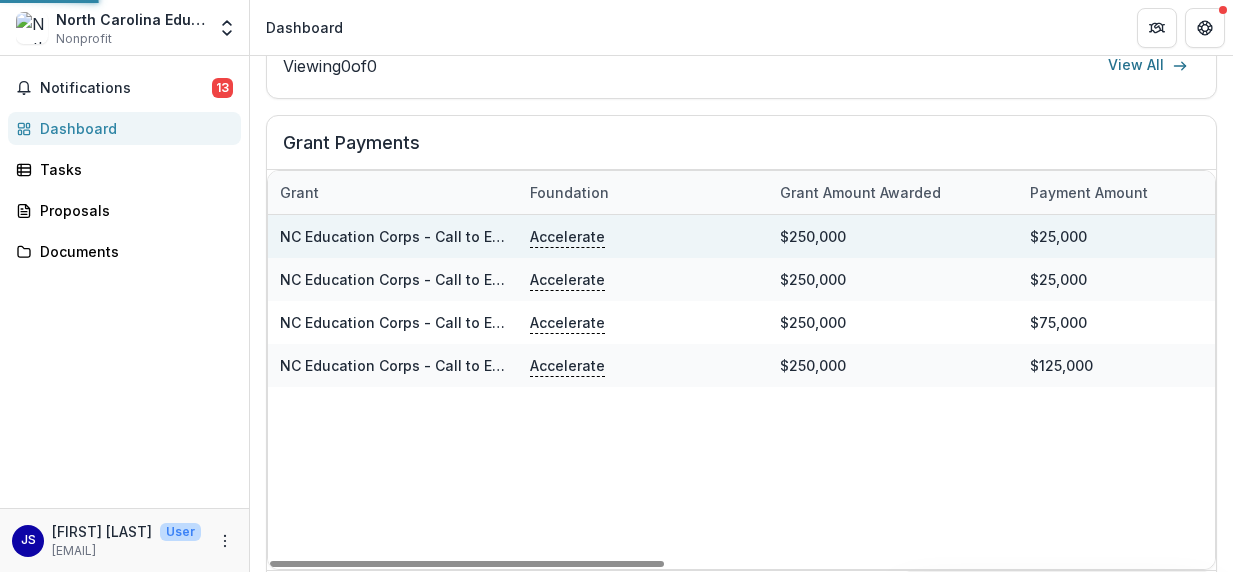scroll, scrollTop: 0, scrollLeft: 0, axis: both 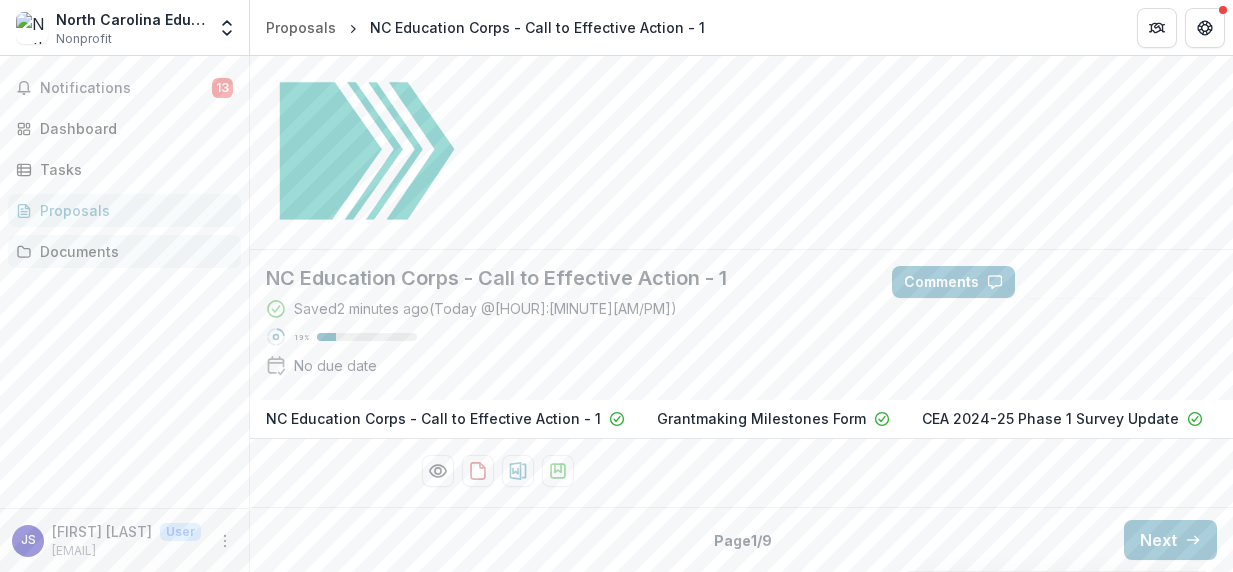 click on "Documents" at bounding box center [132, 251] 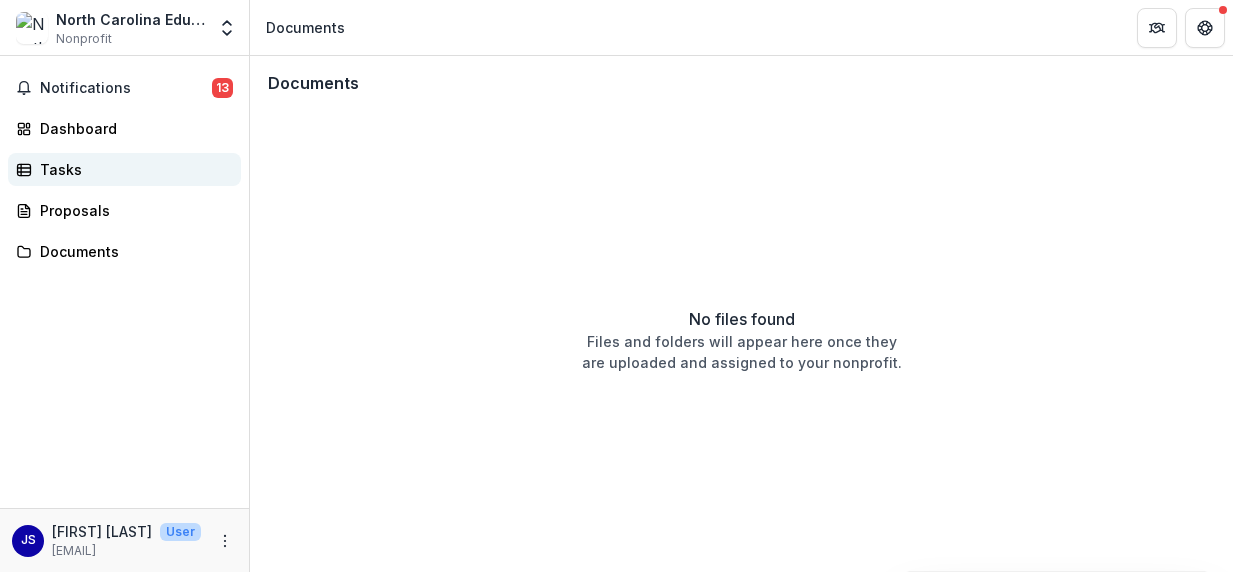 click on "Tasks" at bounding box center (132, 169) 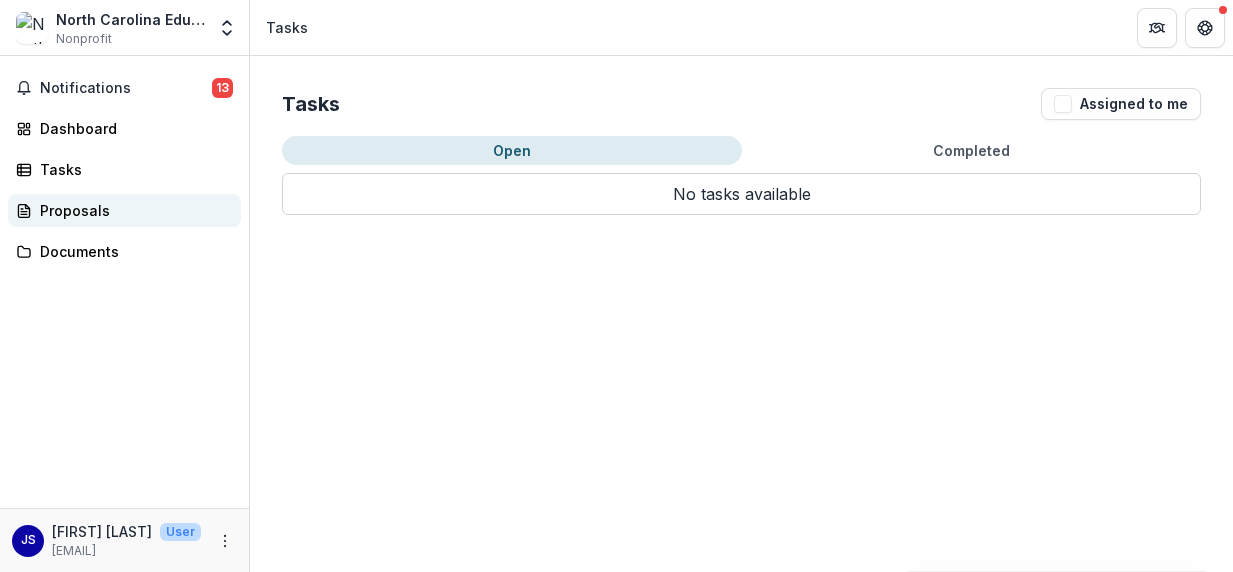 click on "Proposals" at bounding box center [132, 210] 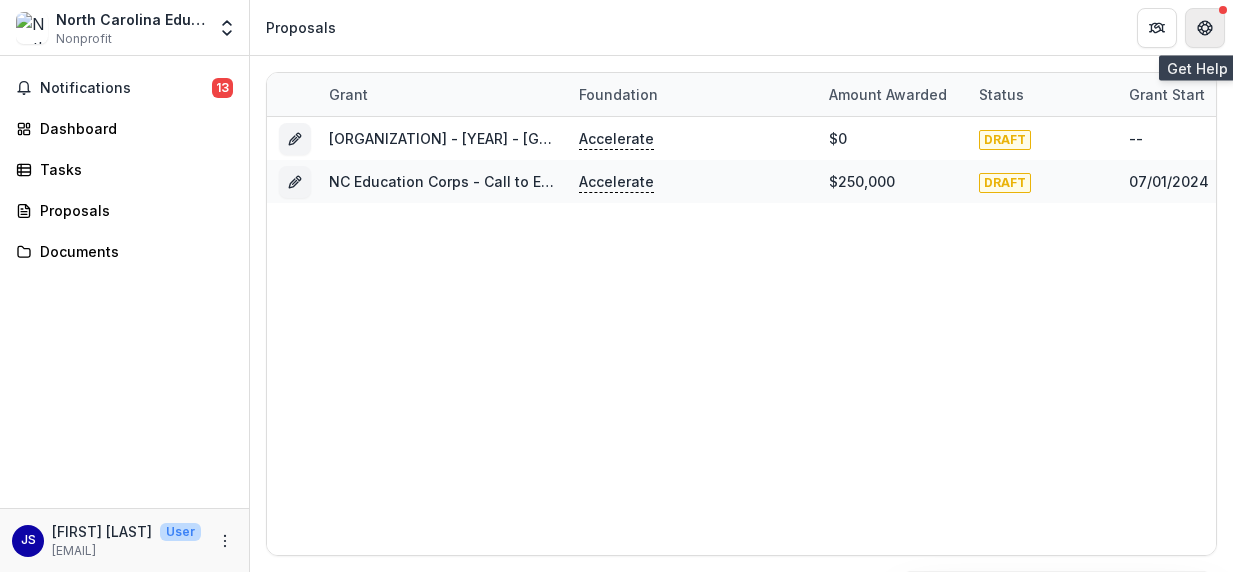 click 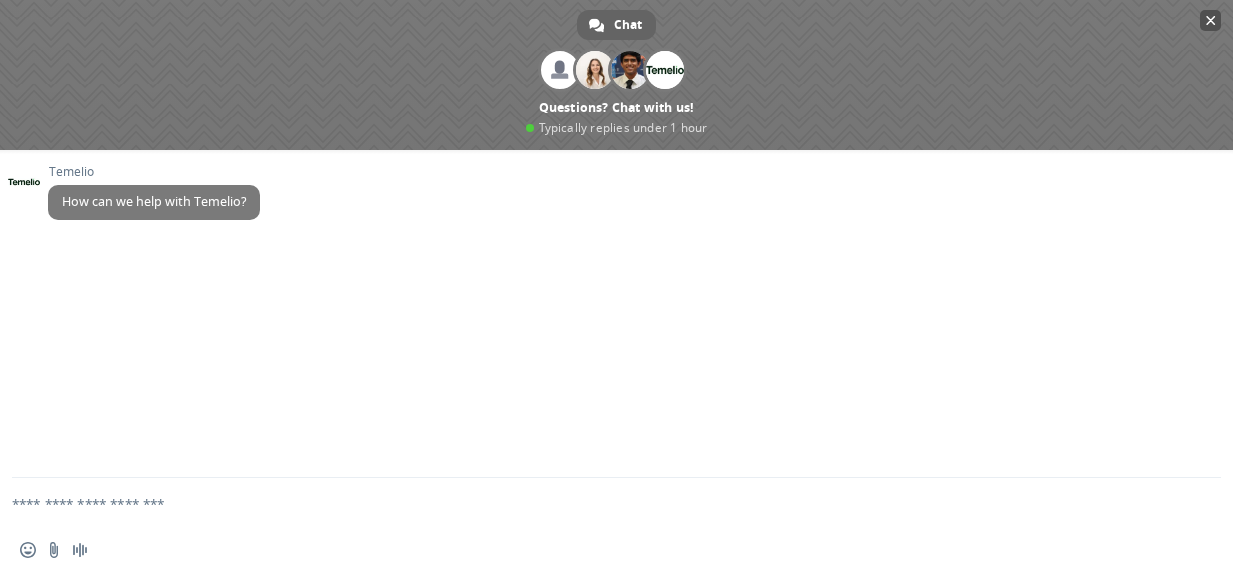 click at bounding box center (616, 75) 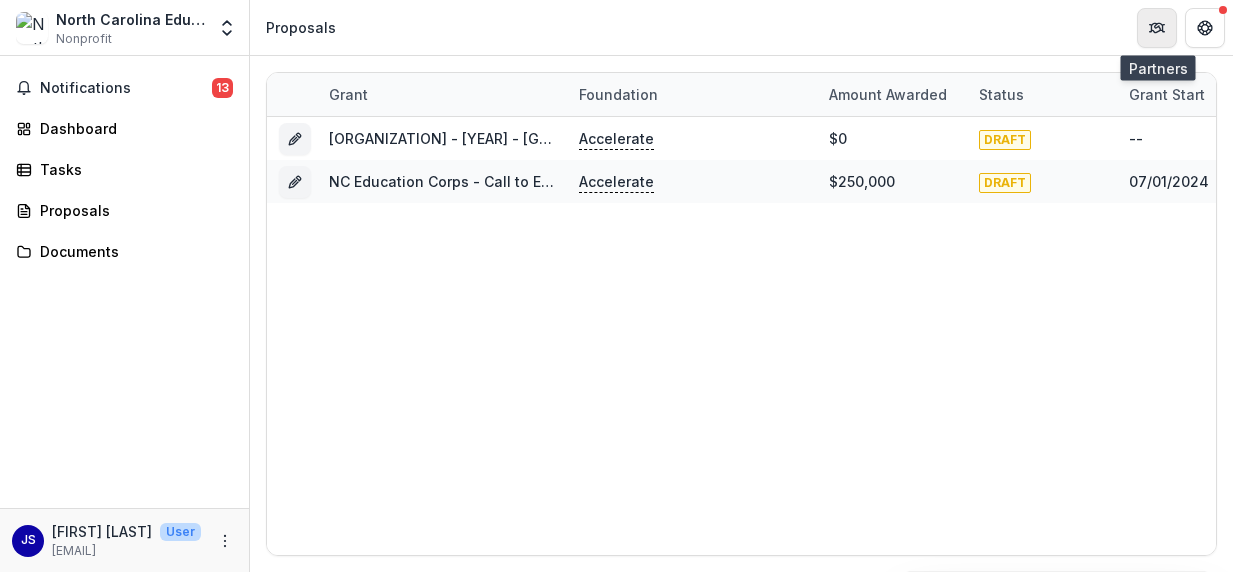 click 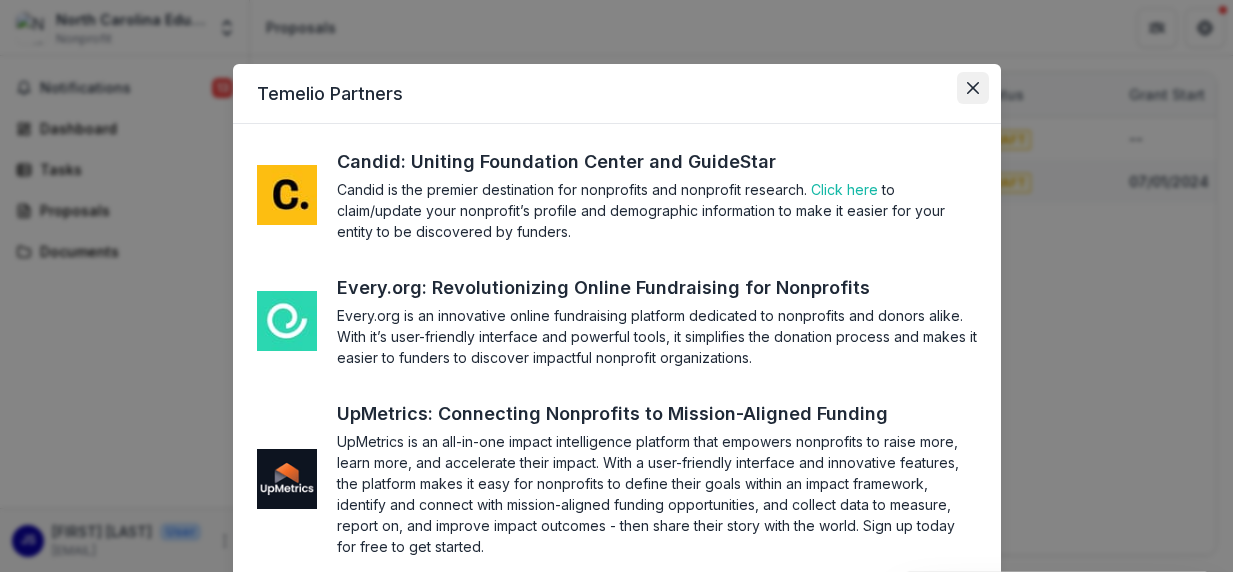 click 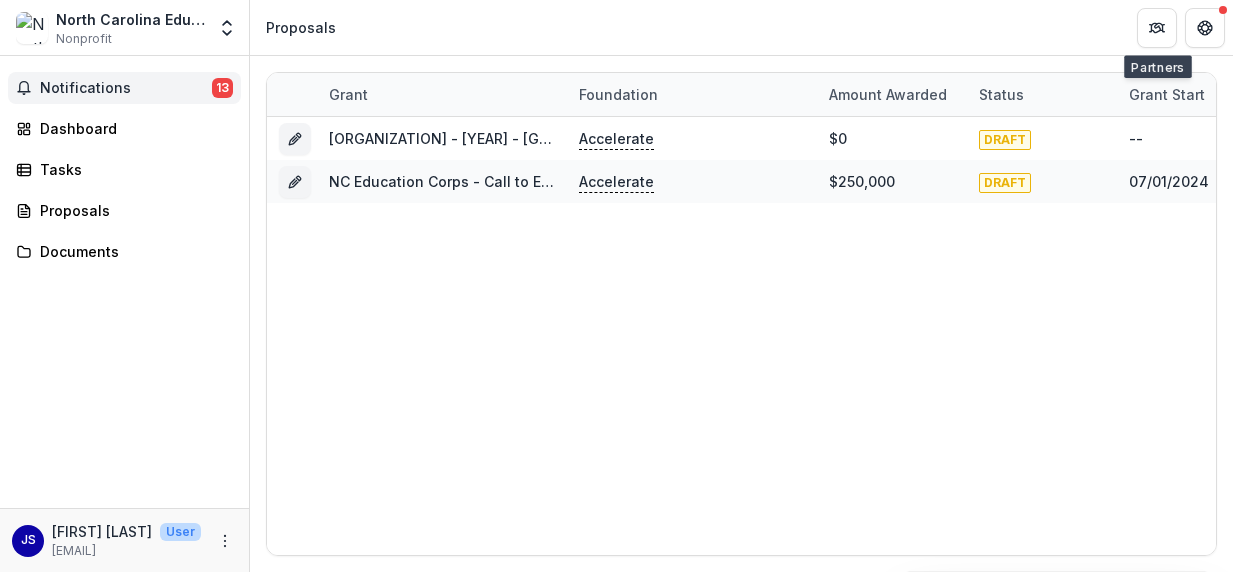click on "Notifications" at bounding box center [126, 88] 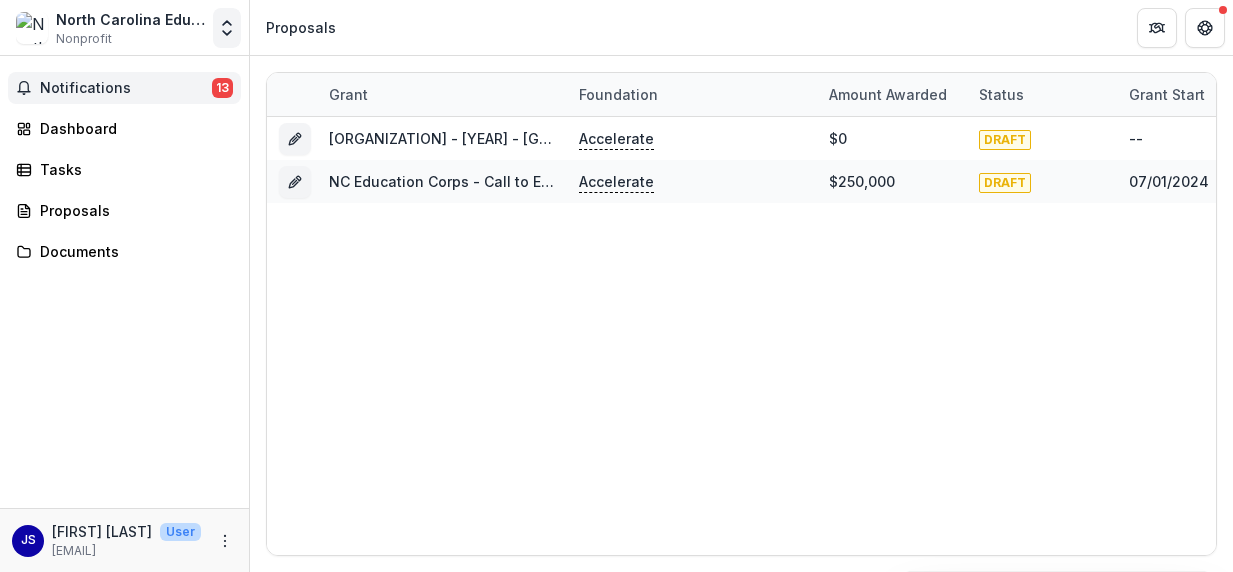 click 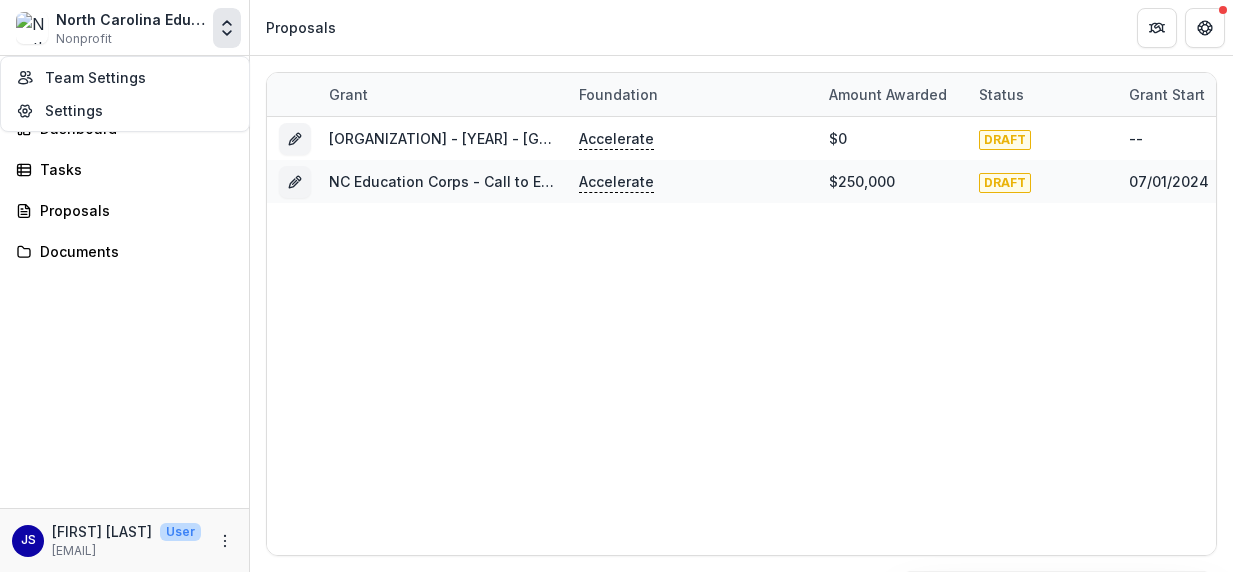 click 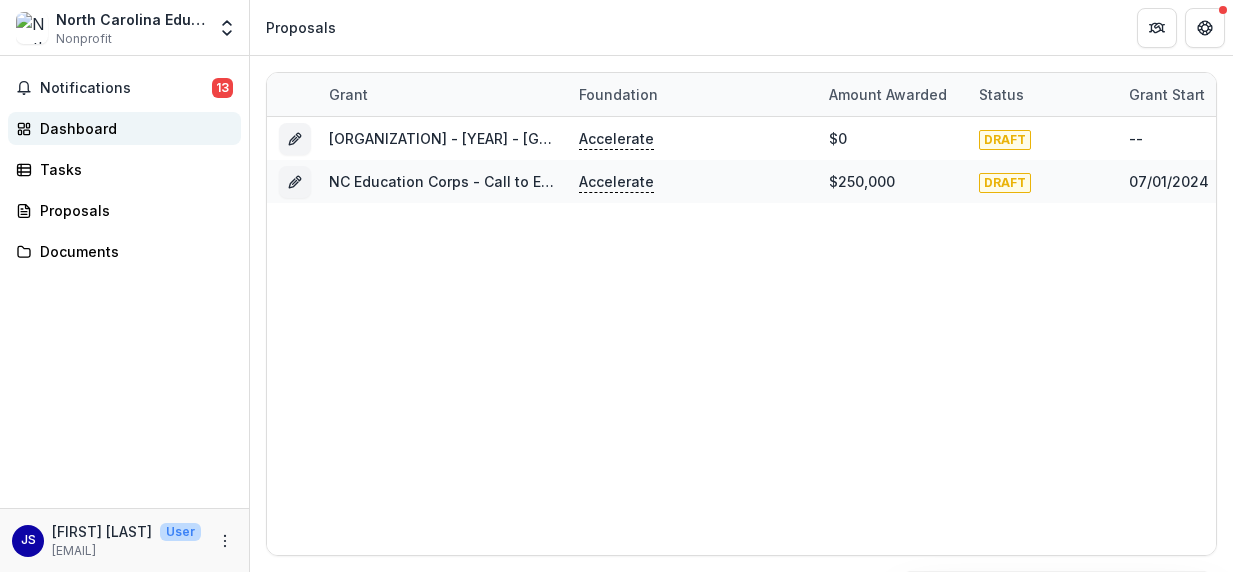 click on "Dashboard" at bounding box center [132, 128] 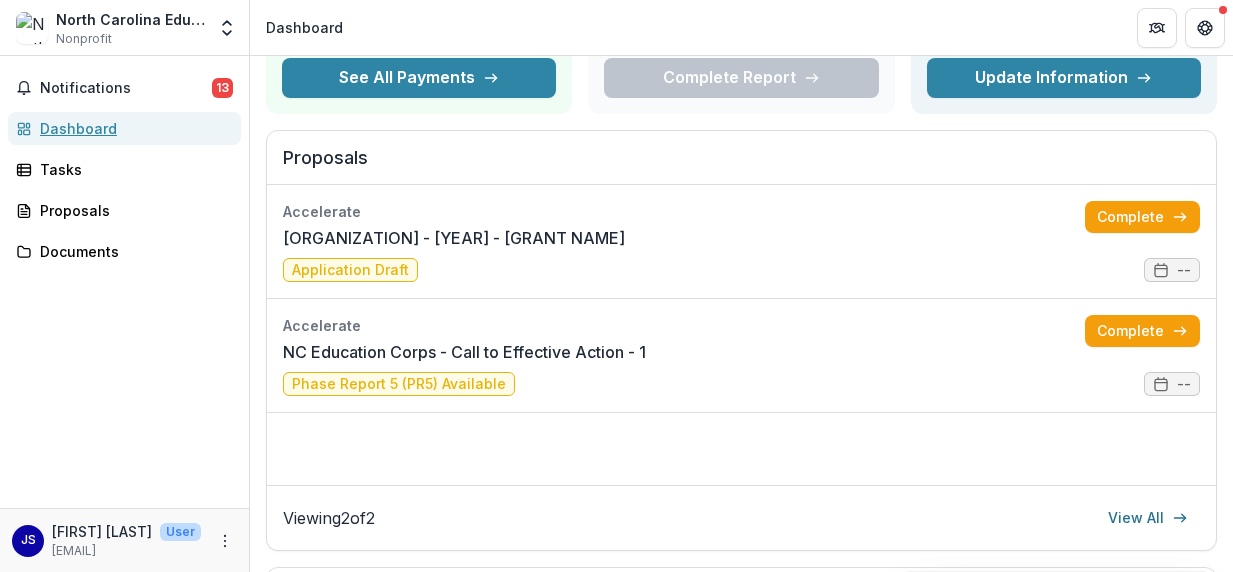 scroll, scrollTop: 189, scrollLeft: 0, axis: vertical 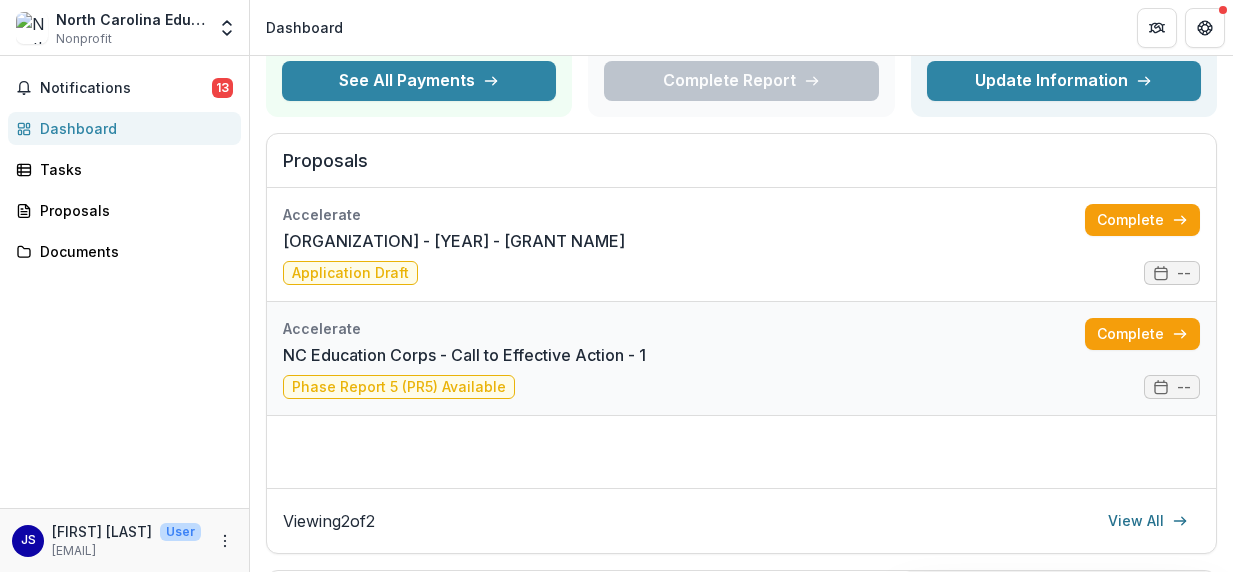 click on "NC Education Corps - Call to Effective Action - 1" at bounding box center (464, 355) 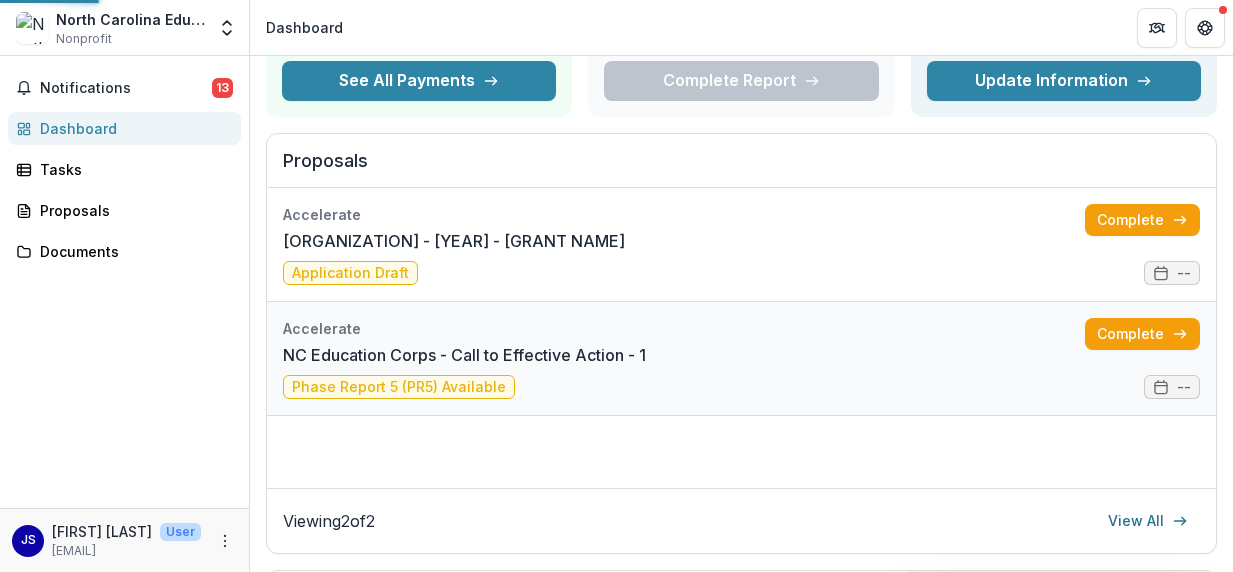scroll, scrollTop: 0, scrollLeft: 0, axis: both 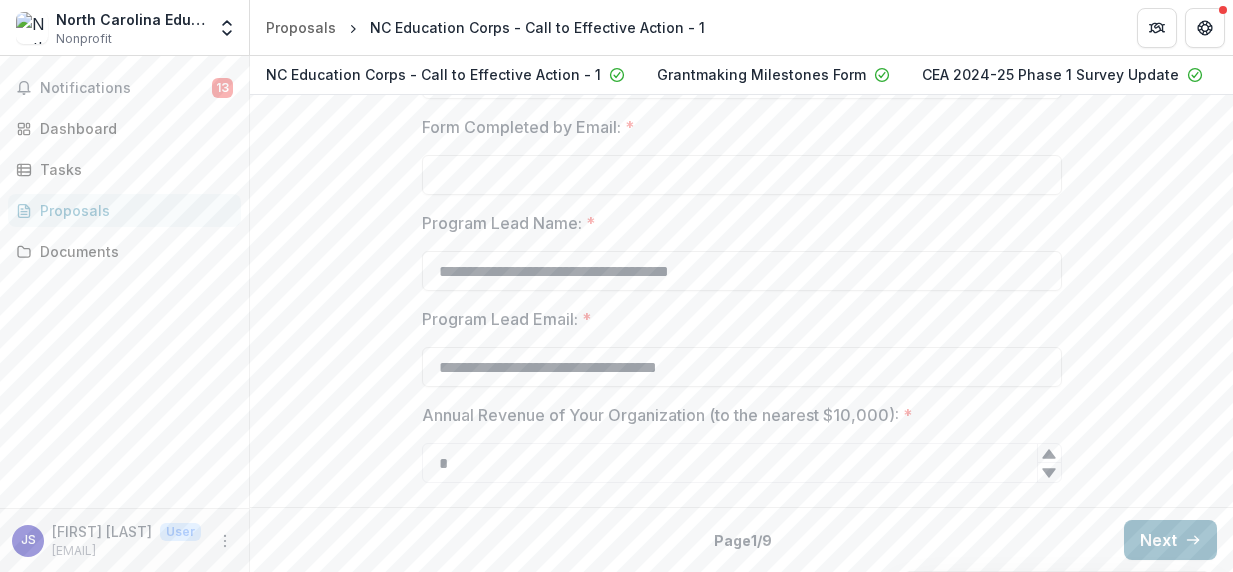 click on "Next" at bounding box center (1170, 540) 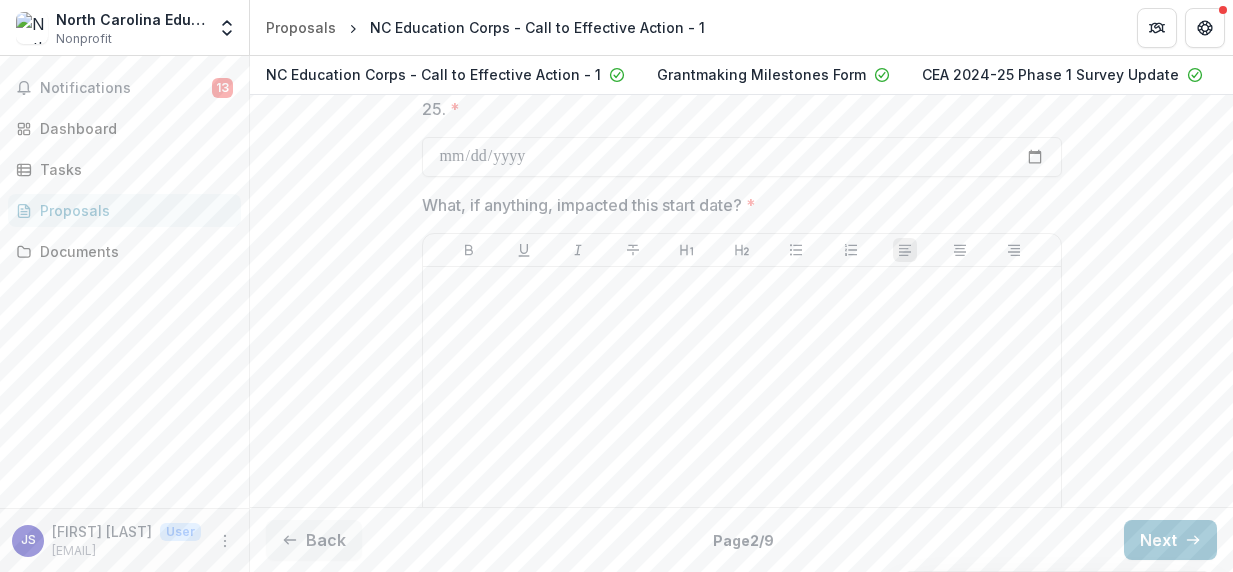 scroll, scrollTop: 0, scrollLeft: 0, axis: both 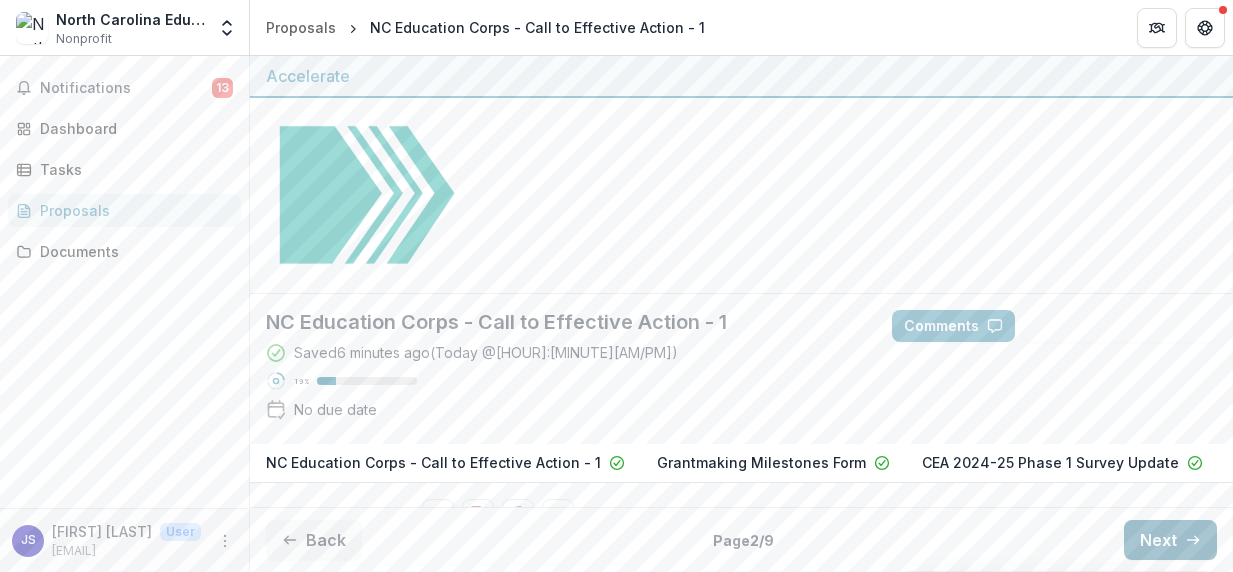 click on "Next" at bounding box center [1170, 540] 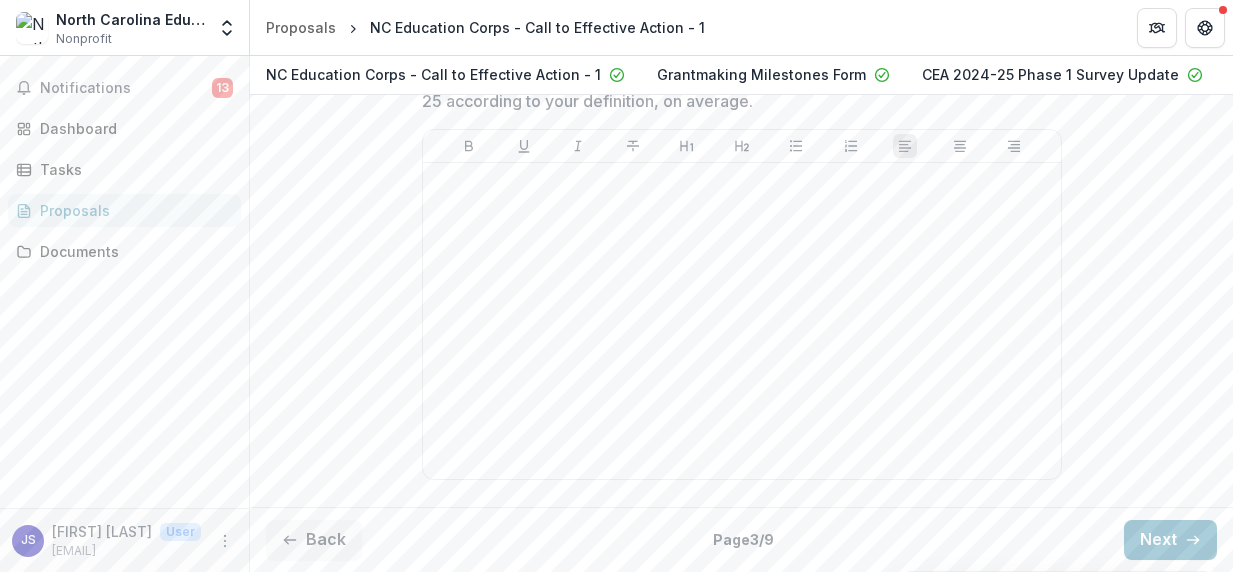 scroll, scrollTop: 0, scrollLeft: 0, axis: both 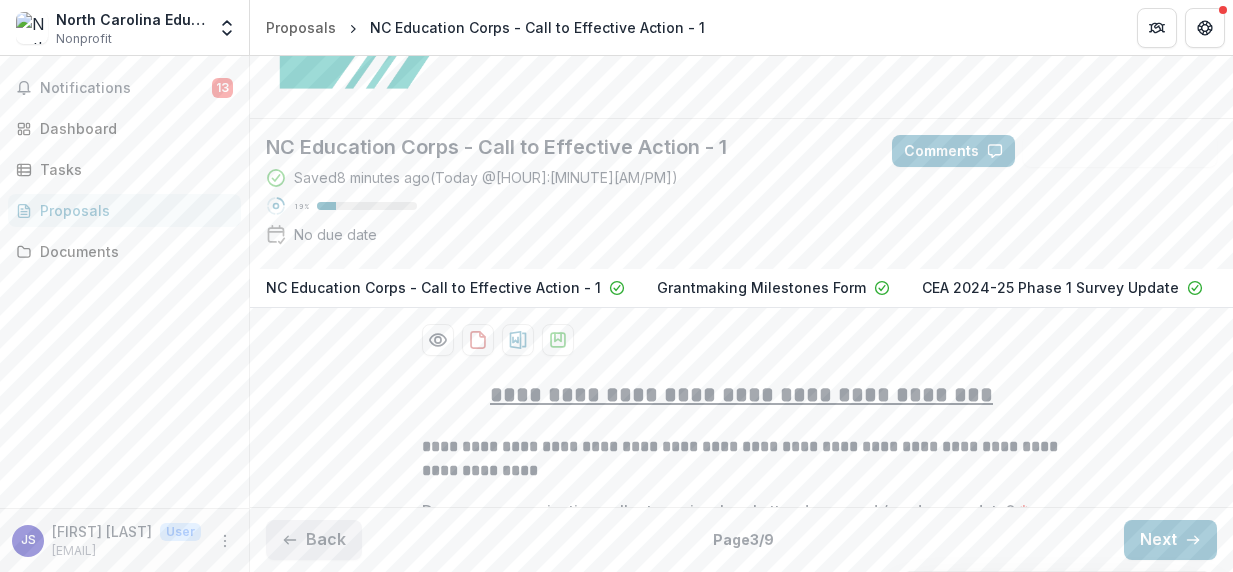 click on "Back" at bounding box center [314, 540] 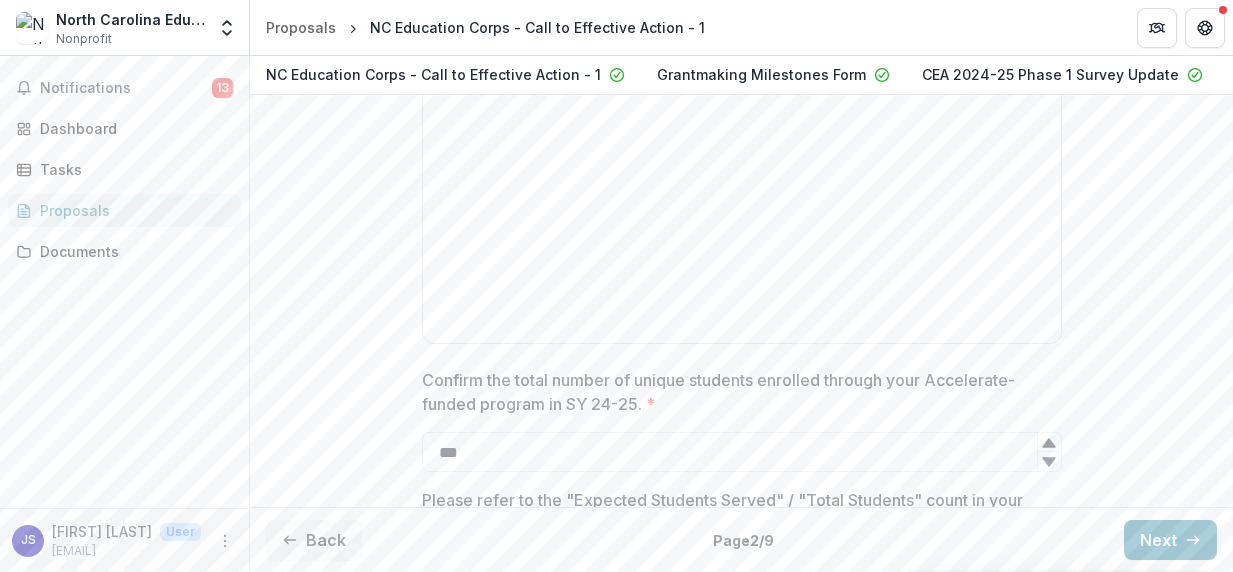 scroll, scrollTop: 0, scrollLeft: 0, axis: both 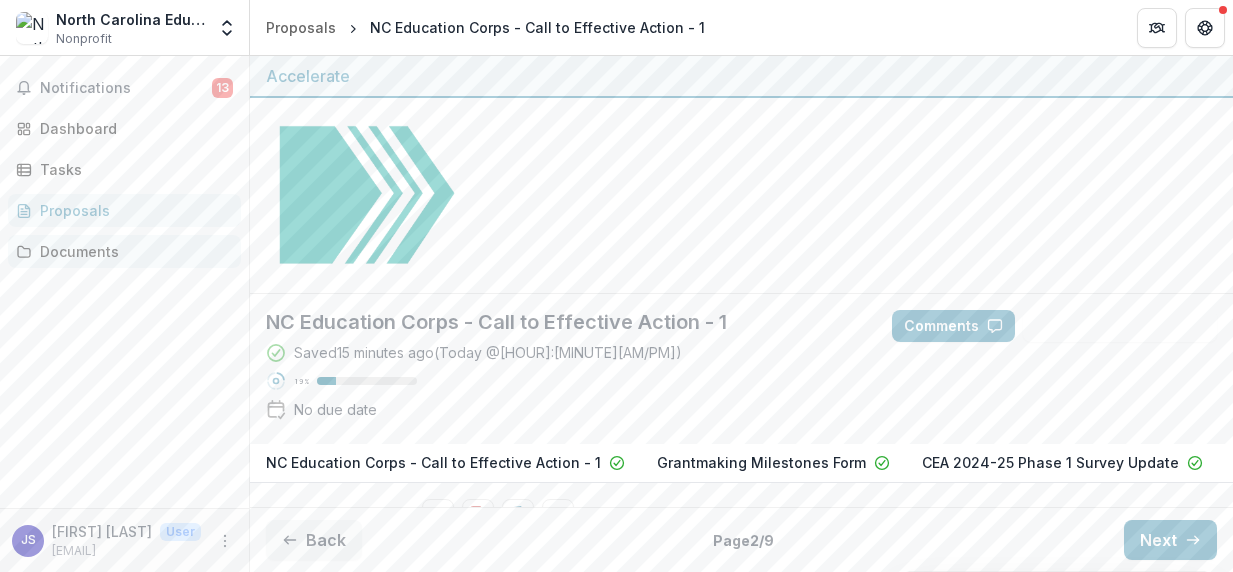click on "Documents" at bounding box center (132, 251) 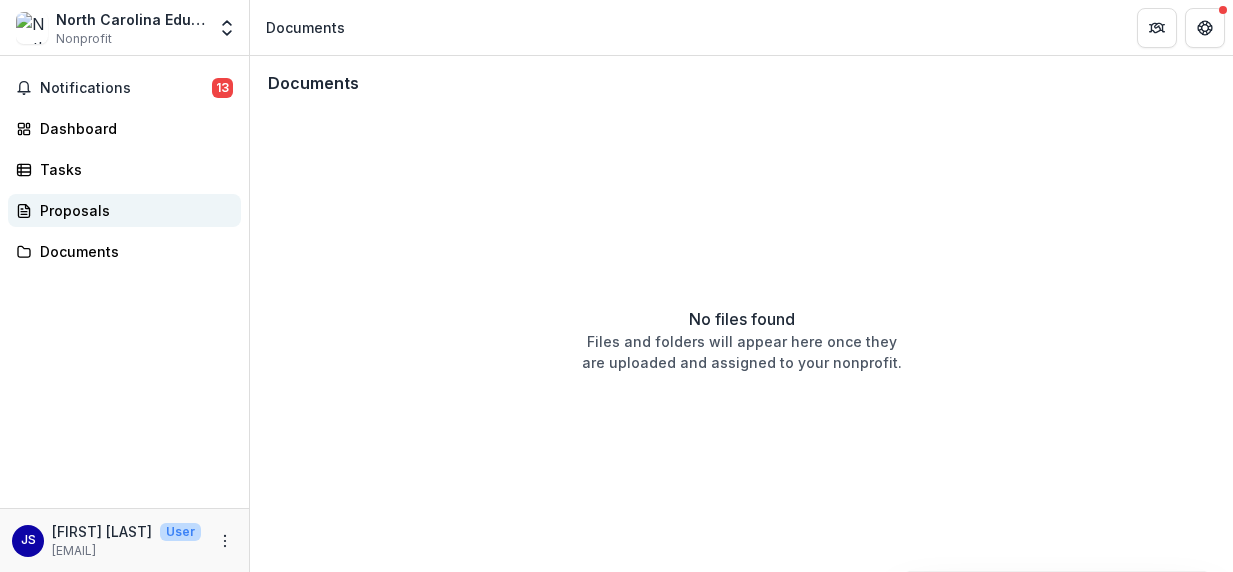 click on "Proposals" at bounding box center [132, 210] 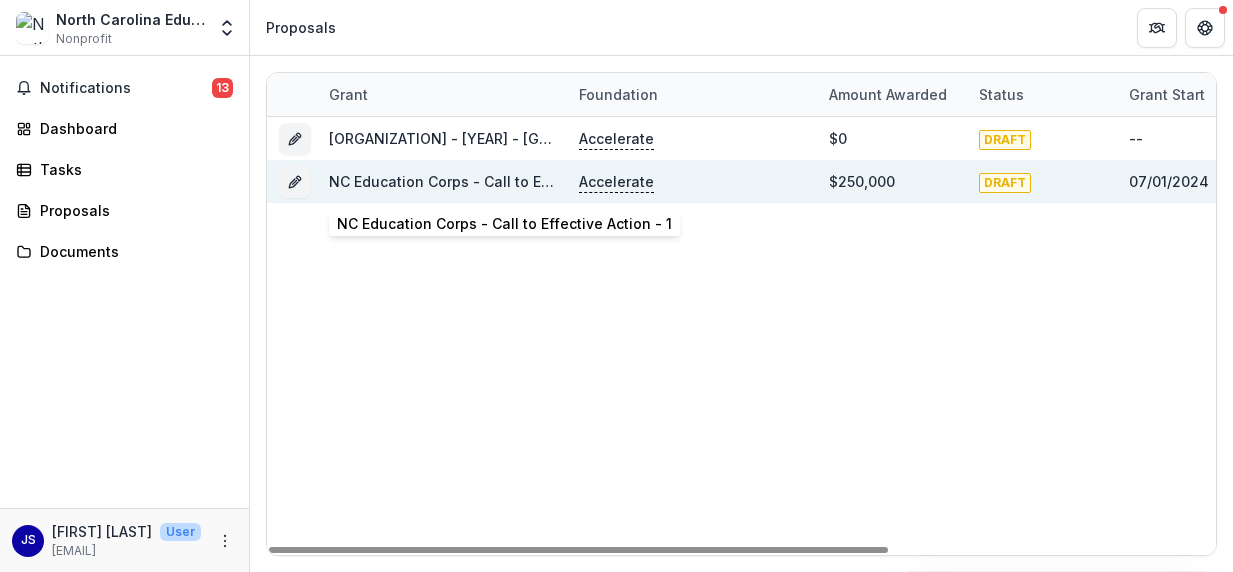 click on "NC Education Corps - Call to Effective Action - 1" at bounding box center (496, 181) 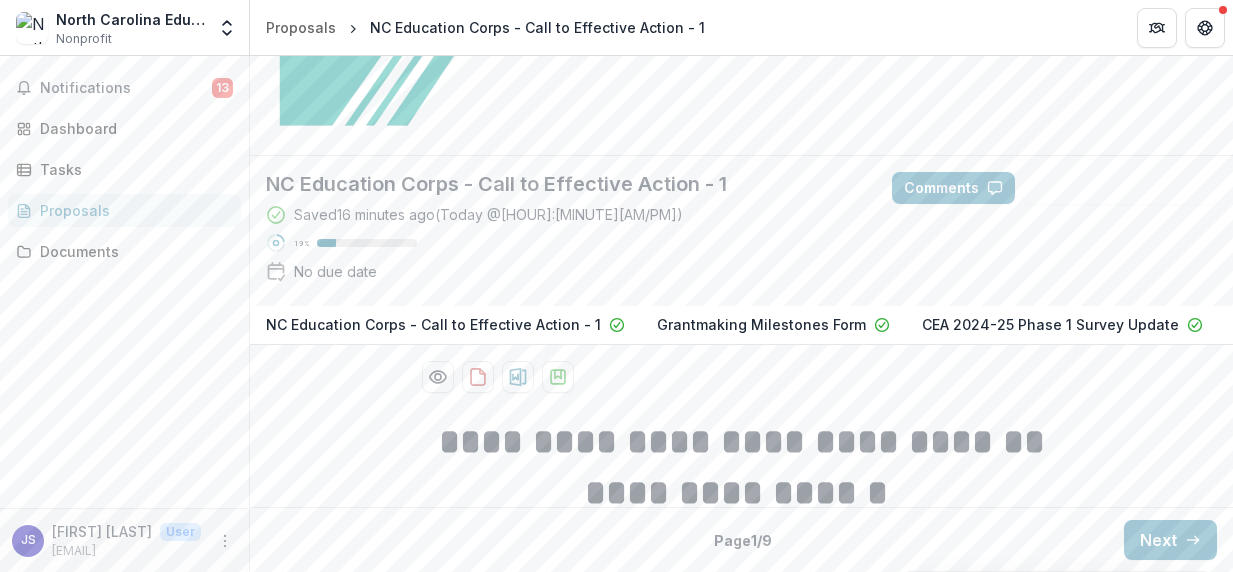 scroll, scrollTop: 0, scrollLeft: 0, axis: both 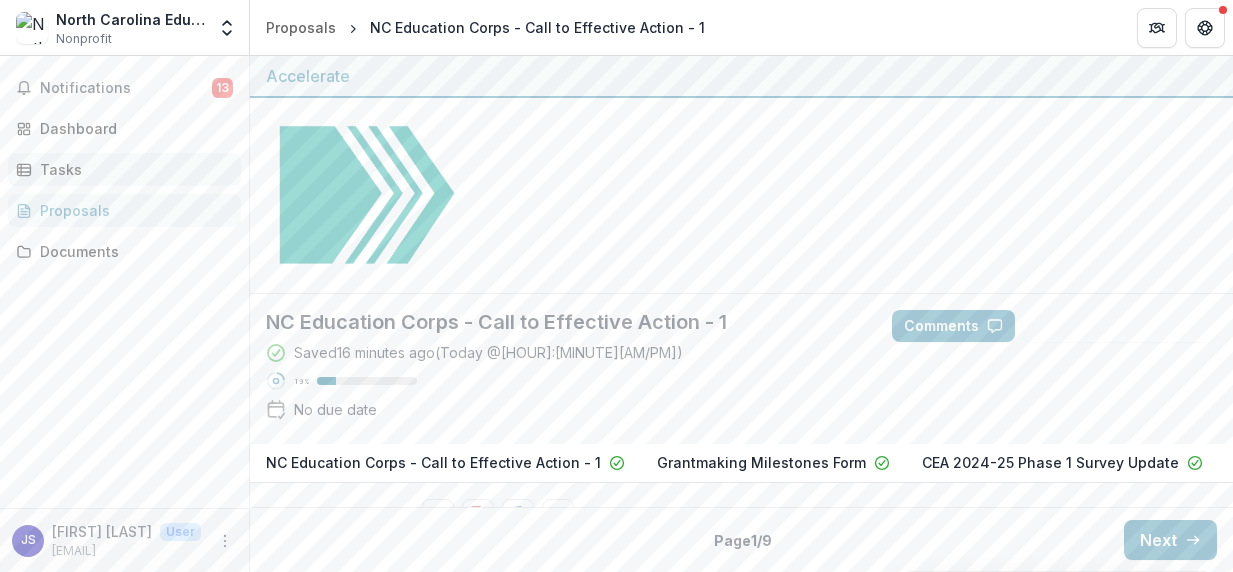click on "Tasks" at bounding box center (132, 169) 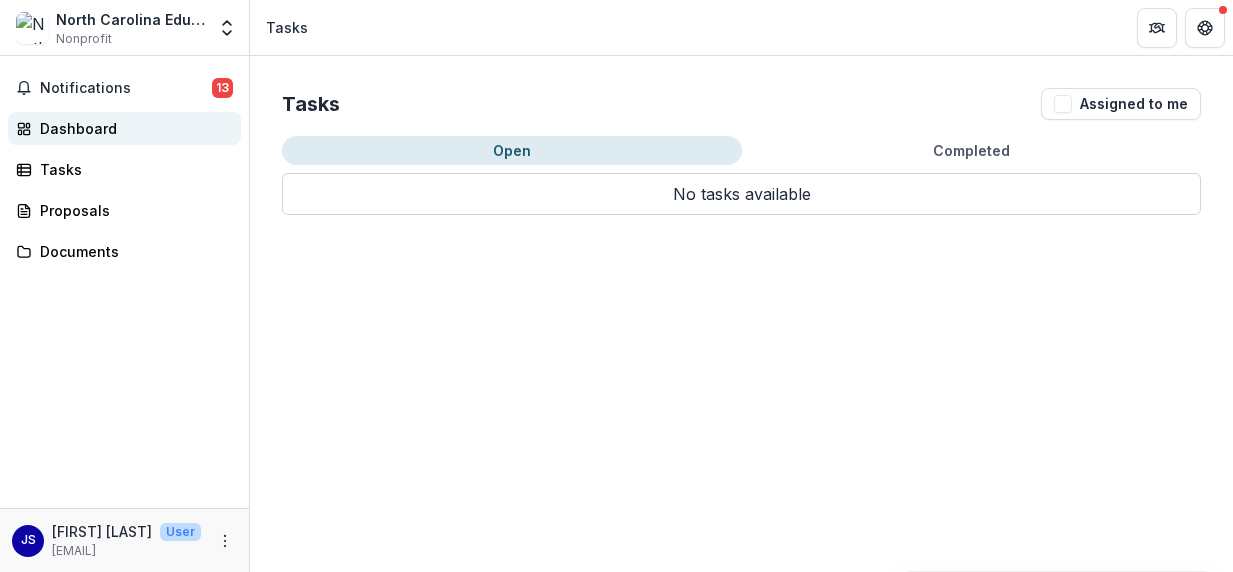 click on "Dashboard" at bounding box center (132, 128) 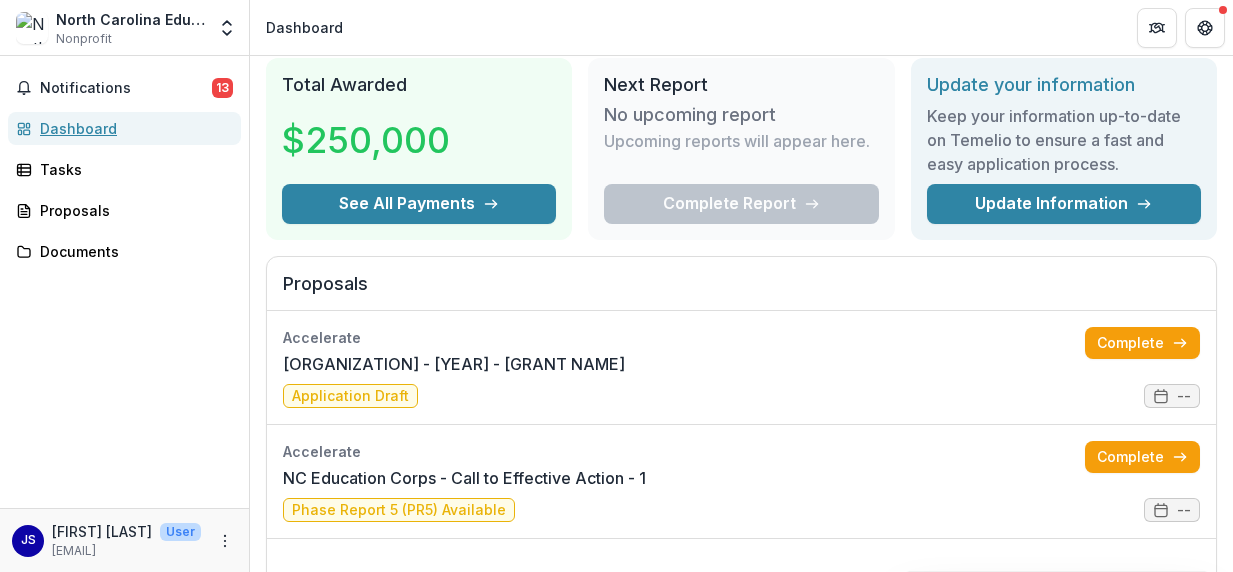 scroll, scrollTop: 70, scrollLeft: 0, axis: vertical 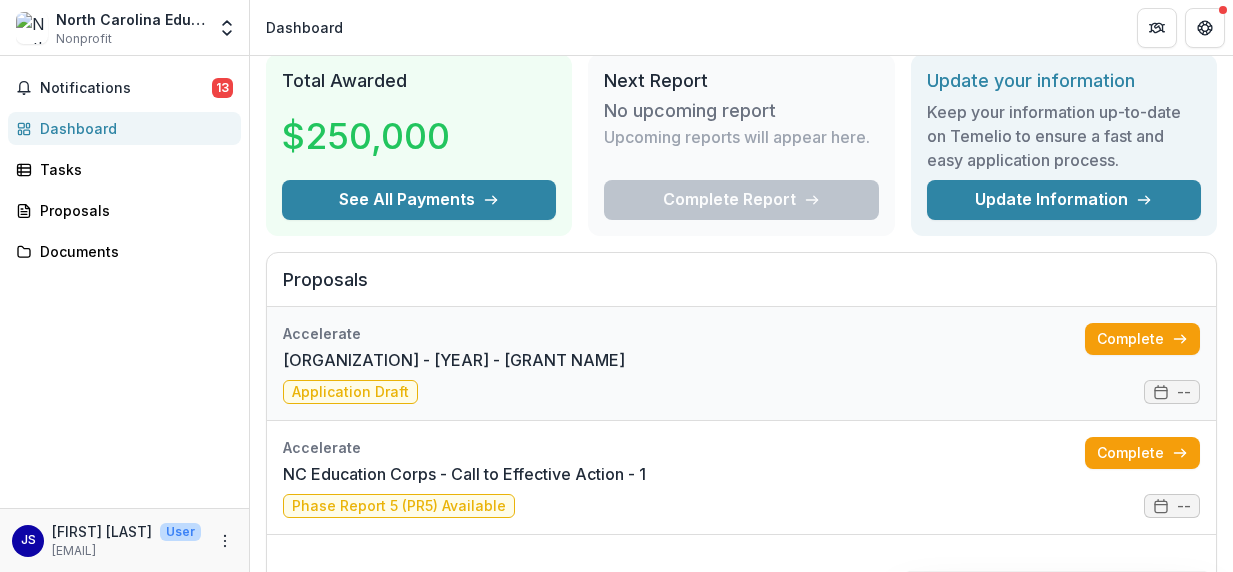 click on "[ORGANIZATION] - [YEAR] - [GRANT NAME]" at bounding box center [454, 360] 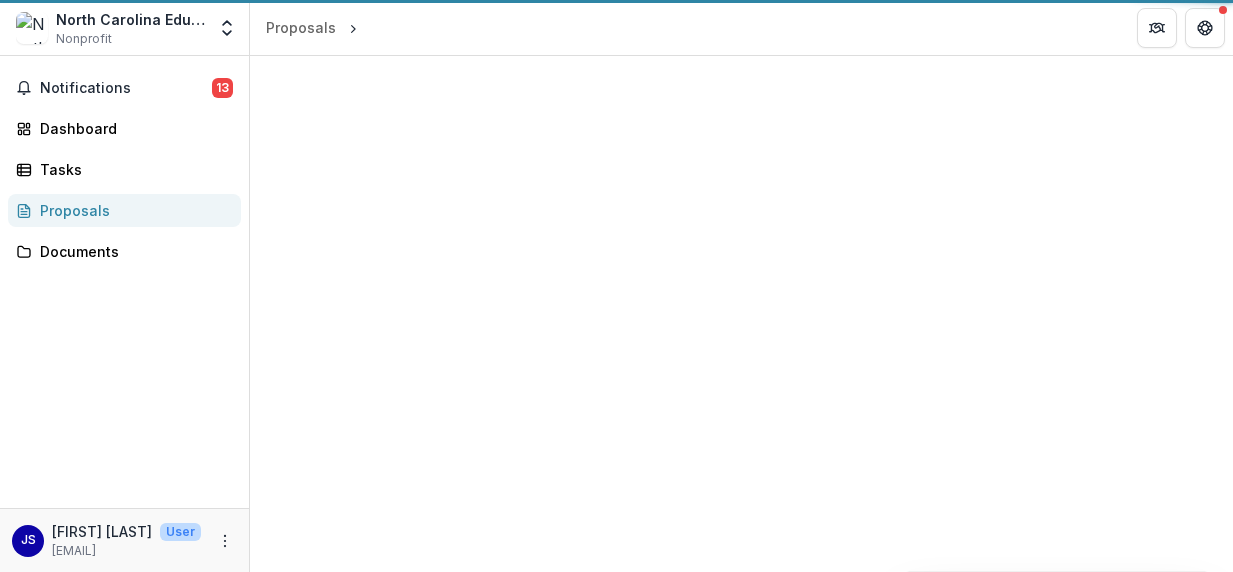scroll, scrollTop: 0, scrollLeft: 0, axis: both 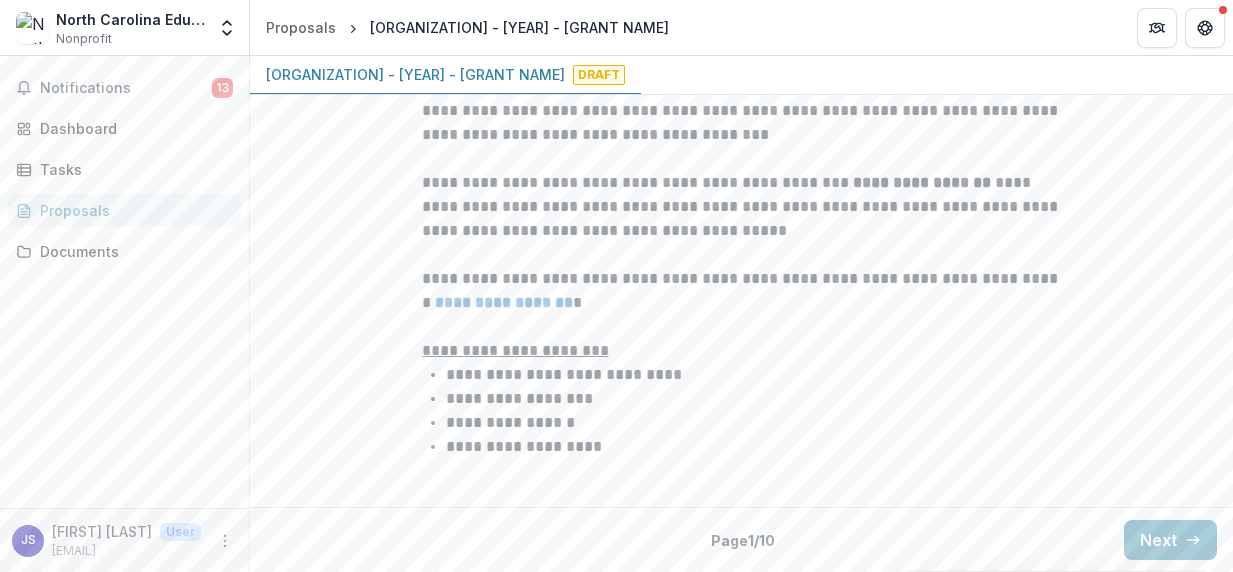 click on "Notifications 13 Dashboard Tasks Proposals Documents" at bounding box center [124, 282] 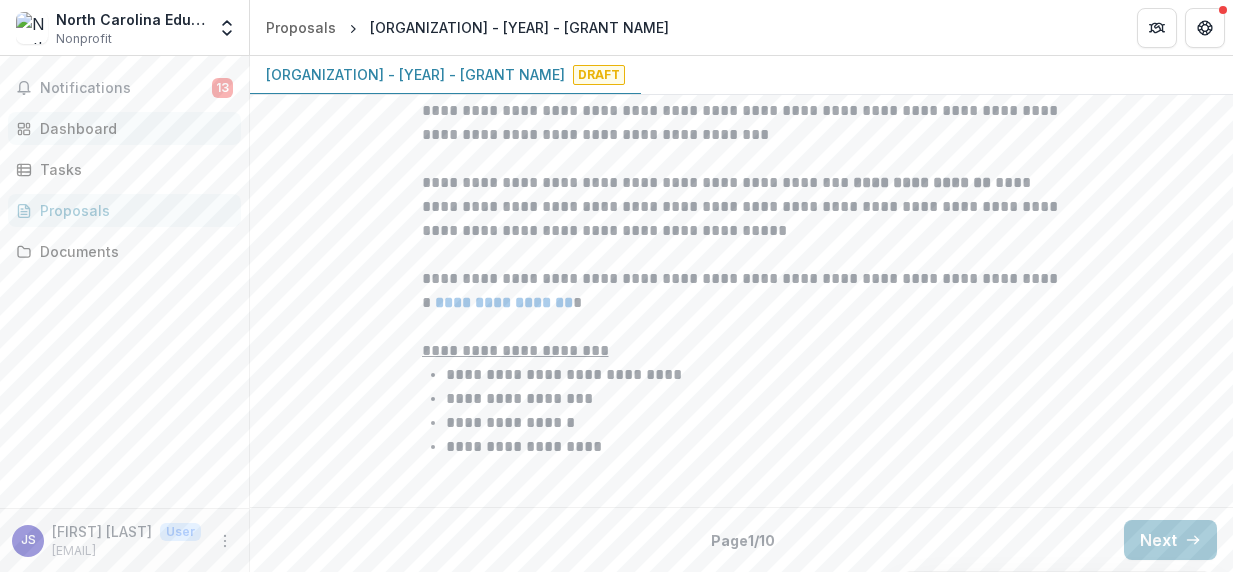 click on "Dashboard" at bounding box center [132, 128] 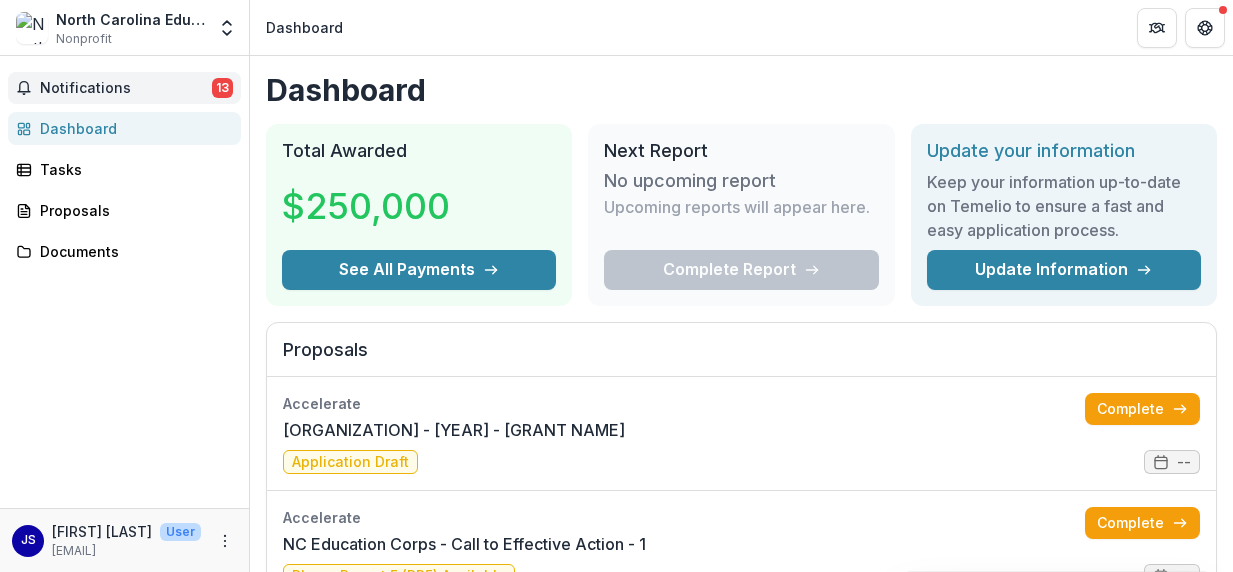 click on "Notifications" at bounding box center (126, 88) 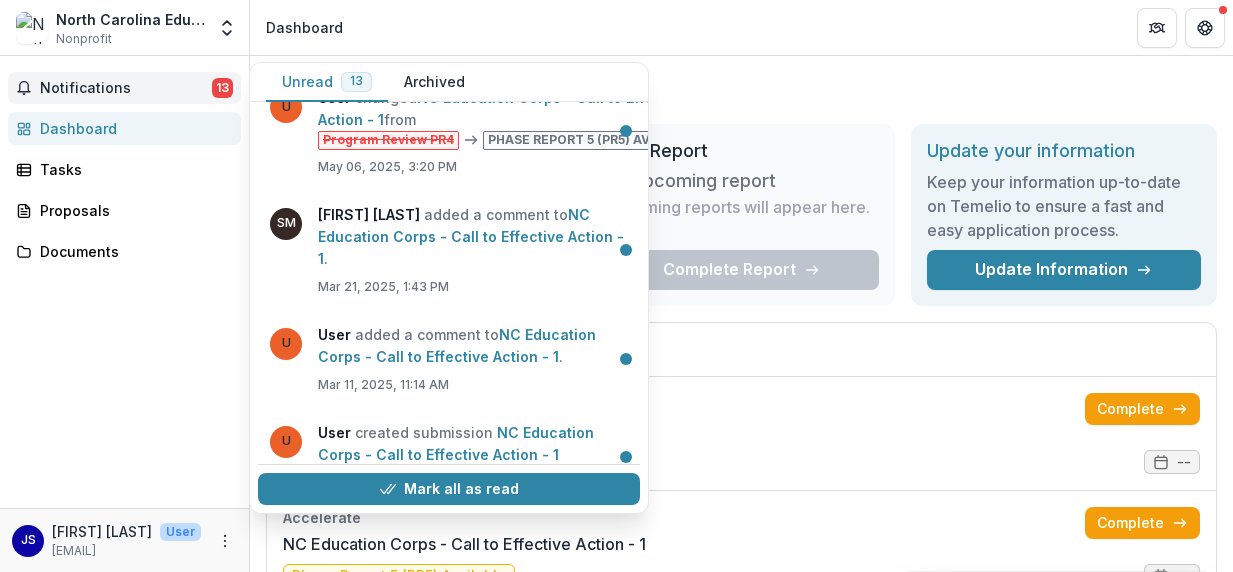 scroll, scrollTop: 135, scrollLeft: 0, axis: vertical 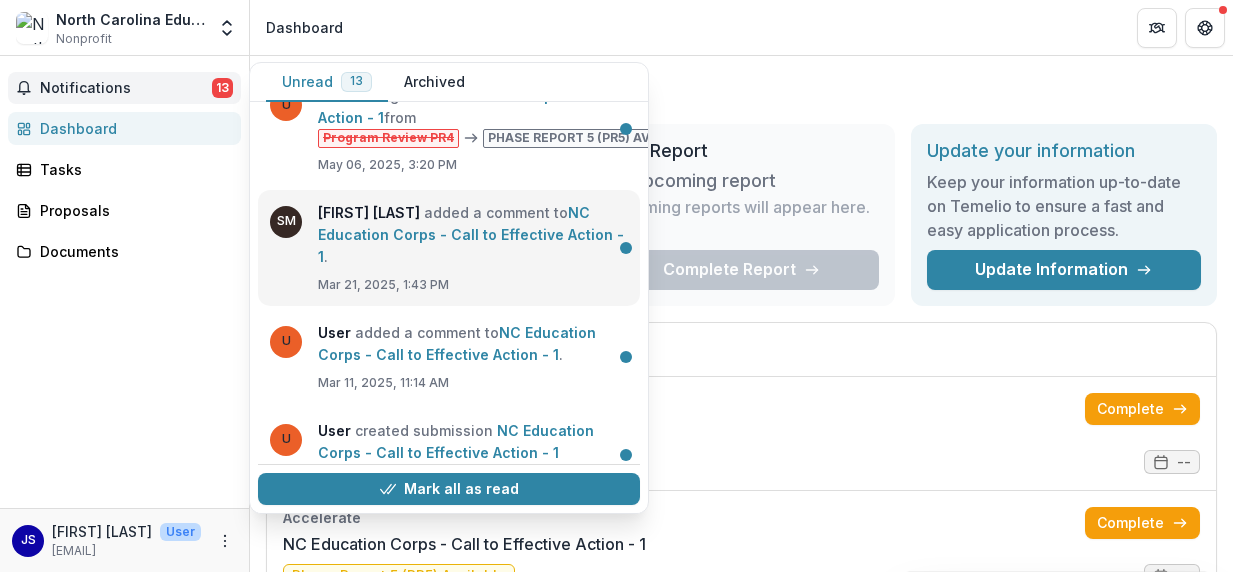 click on "NC Education Corps - Call to Effective Action - 1" at bounding box center (471, 234) 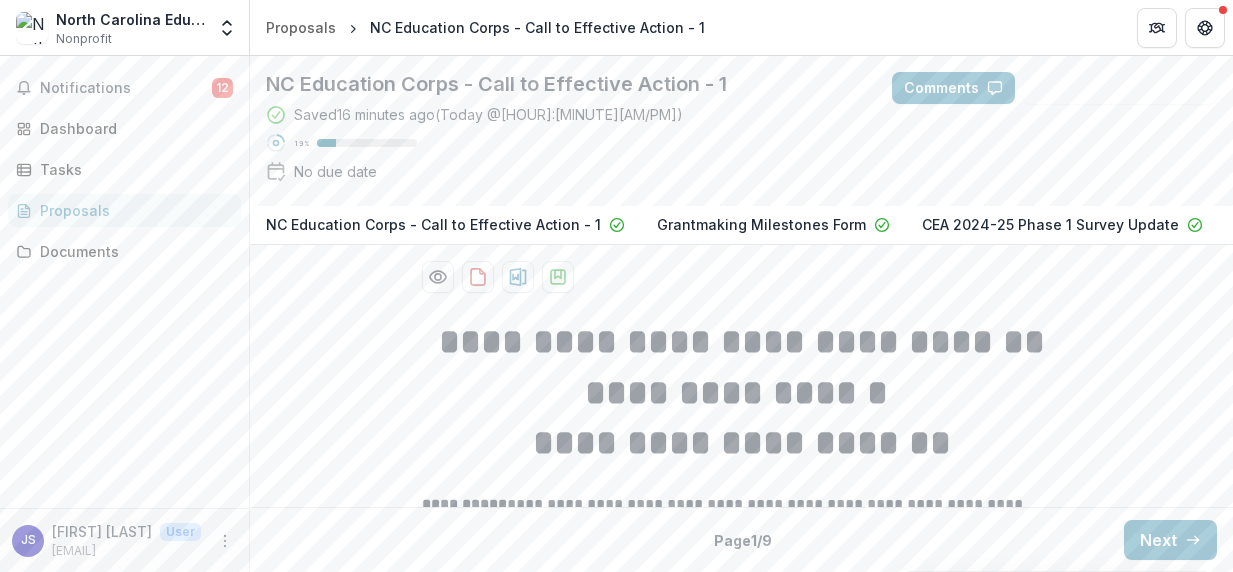 scroll, scrollTop: 0, scrollLeft: 0, axis: both 